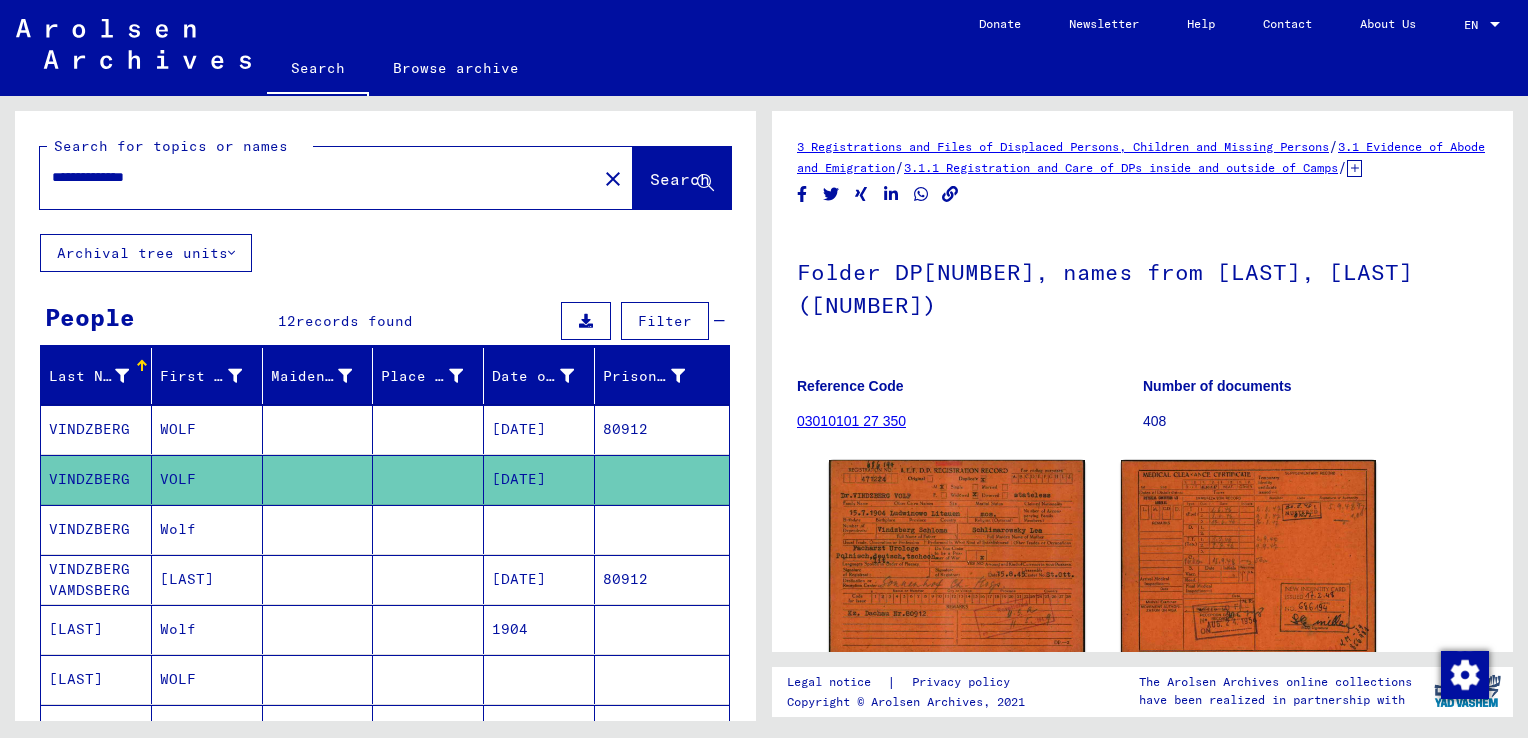 scroll, scrollTop: 0, scrollLeft: 0, axis: both 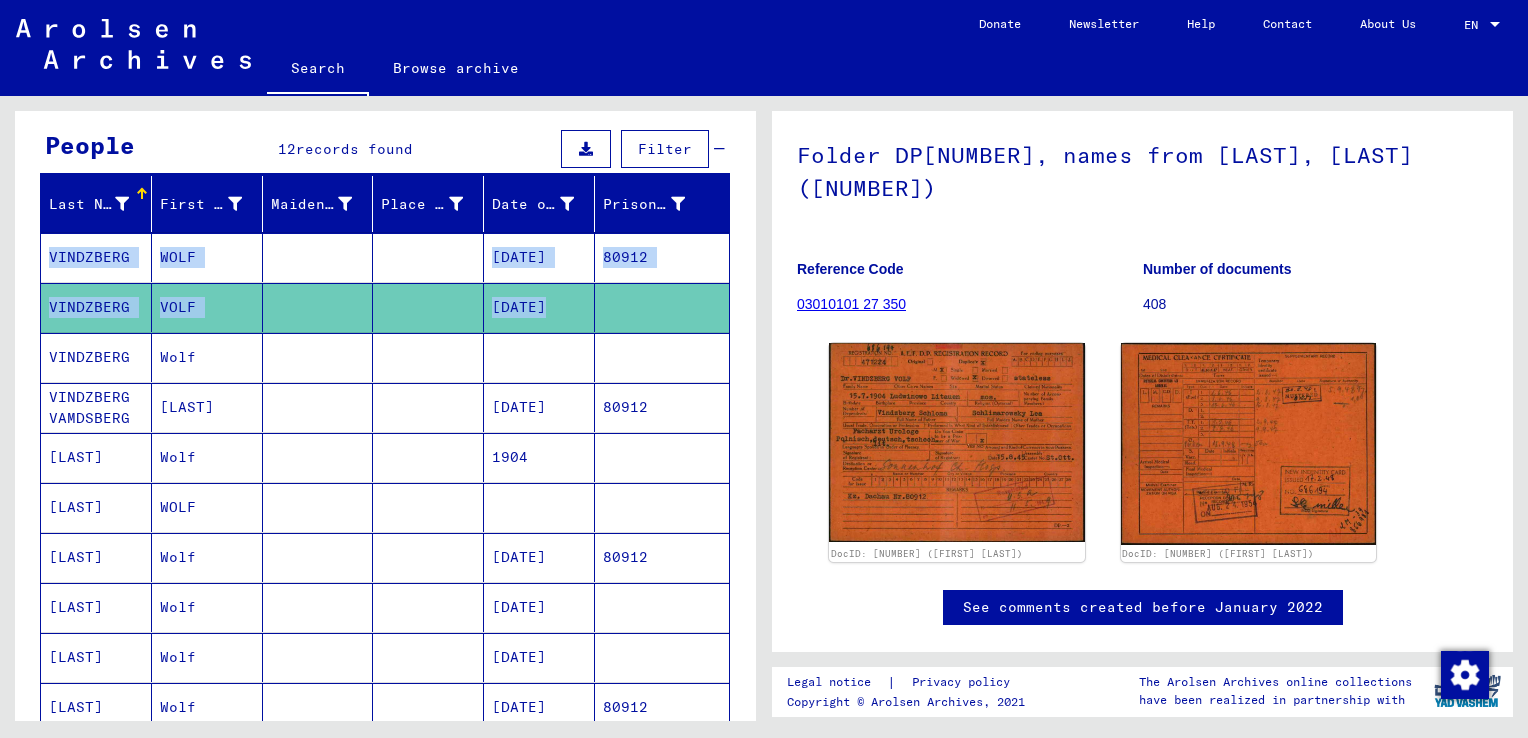 drag, startPoint x: 740, startPoint y: 294, endPoint x: 735, endPoint y: 215, distance: 79.15807 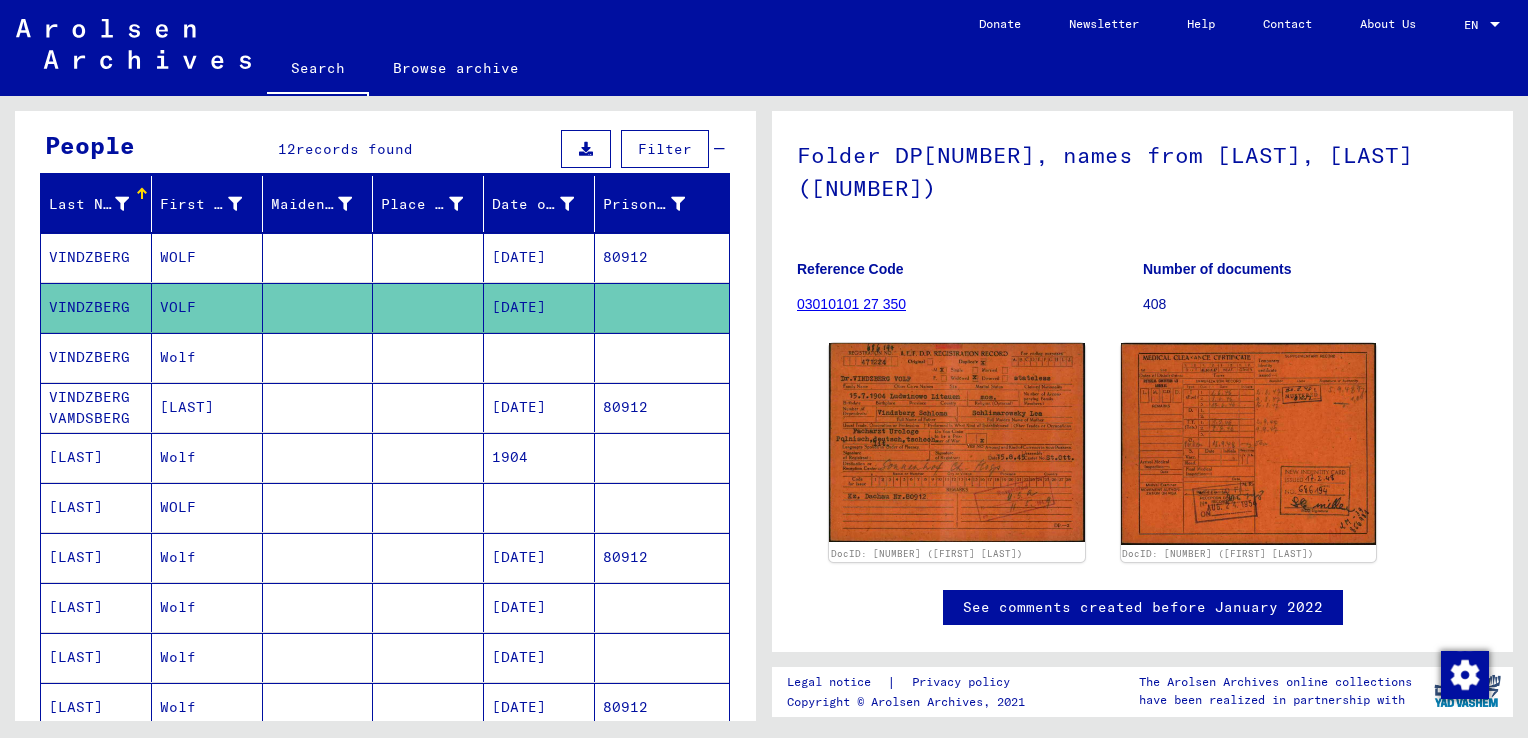 click on "People [NUMBER] records found Filter" at bounding box center (385, 150) 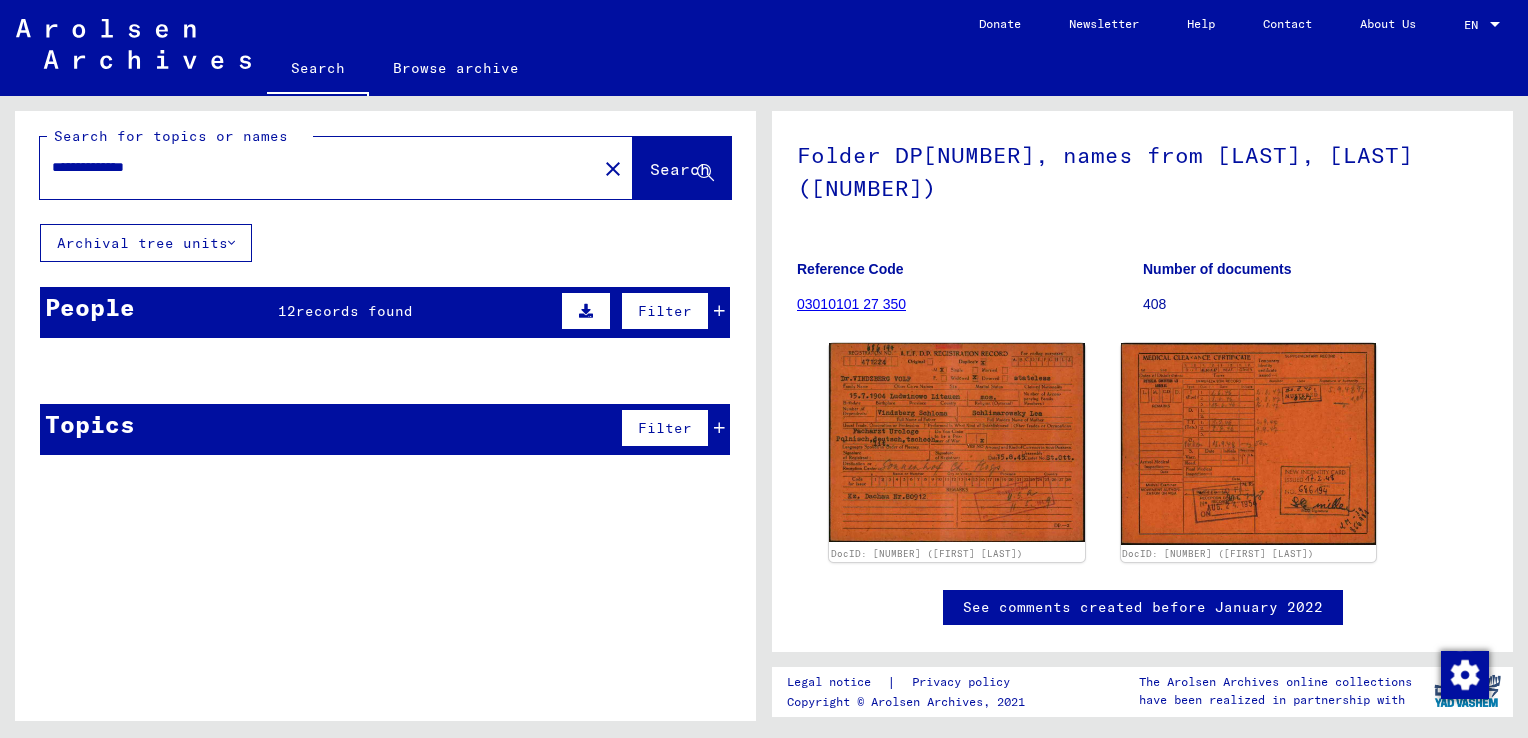 scroll, scrollTop: 0, scrollLeft: 0, axis: both 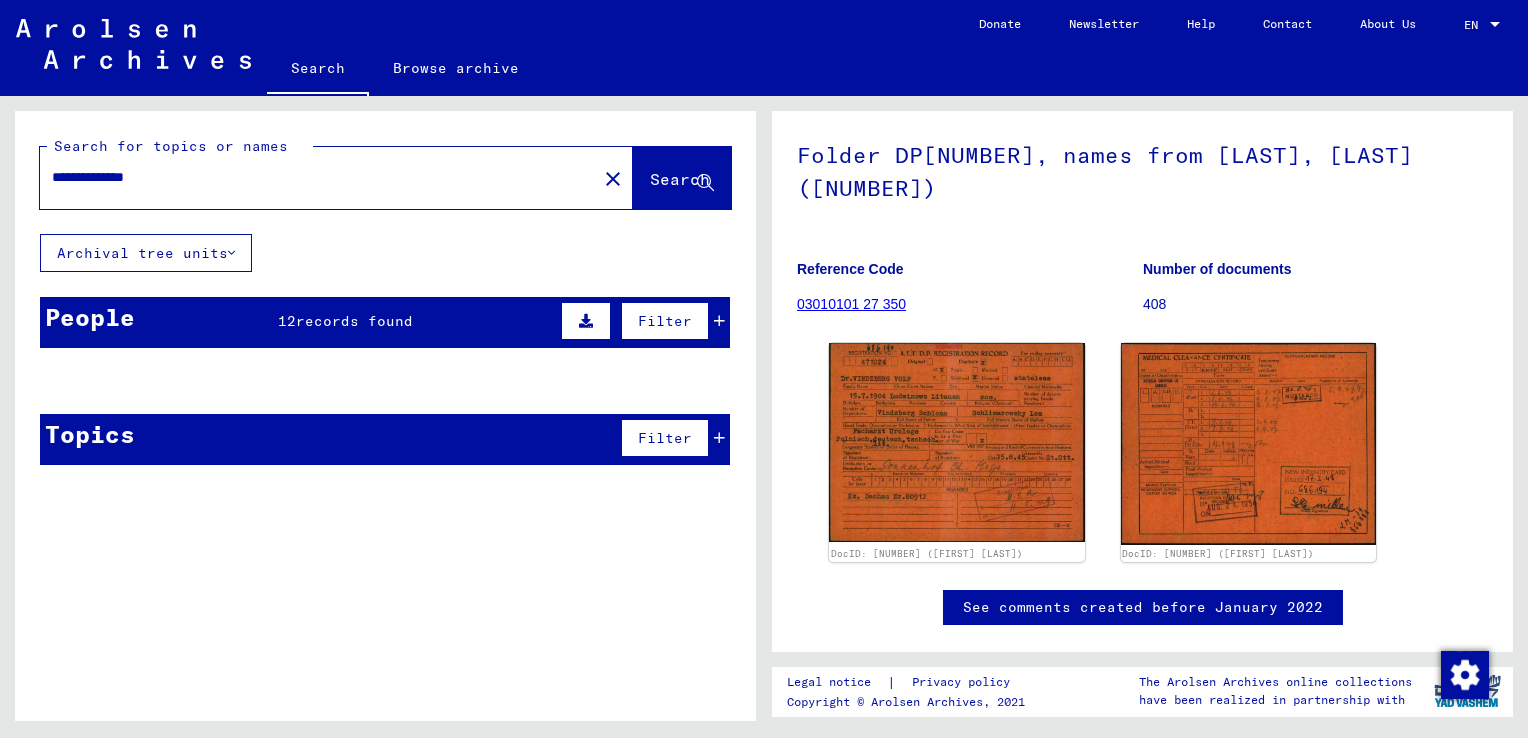 click on "**********" at bounding box center (318, 177) 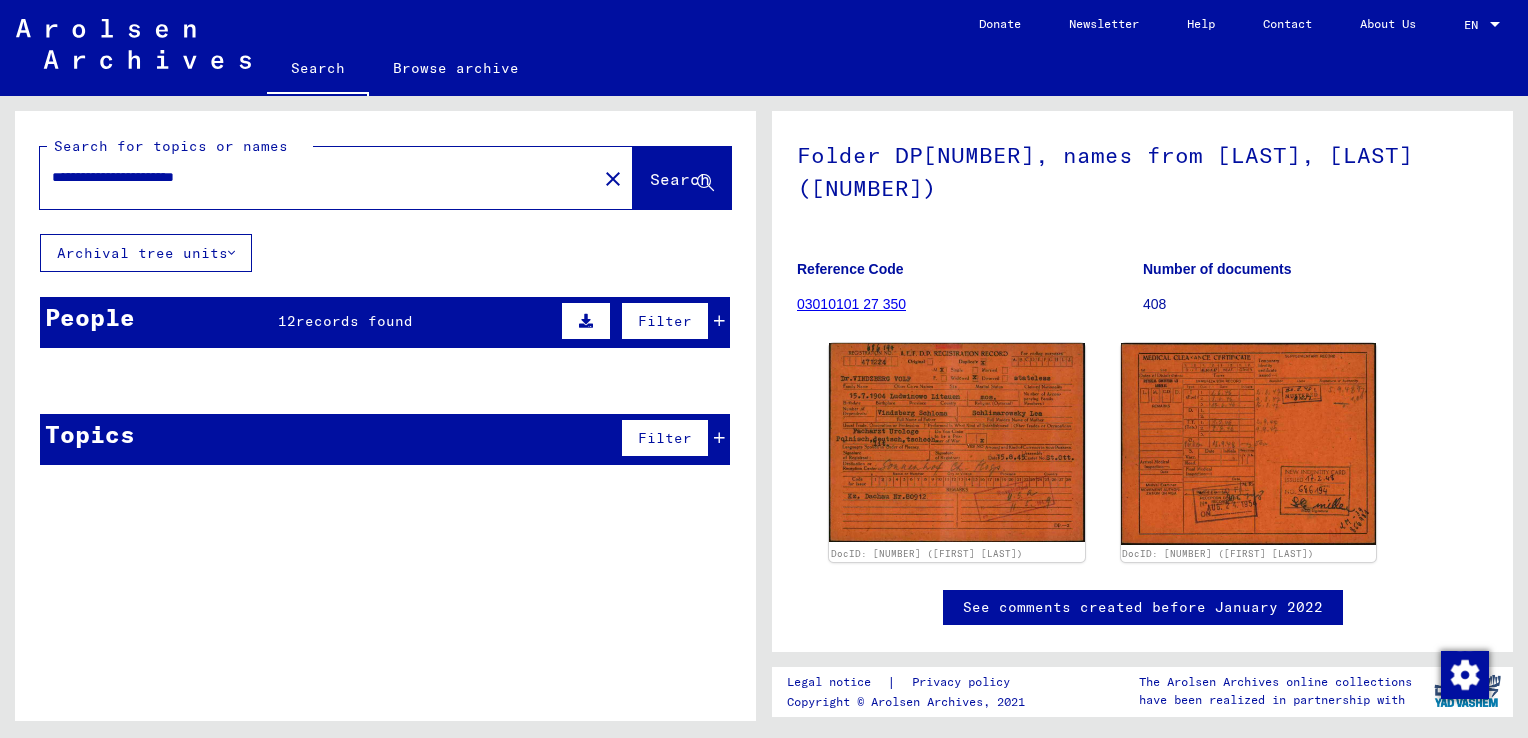 click on "**********" at bounding box center (318, 177) 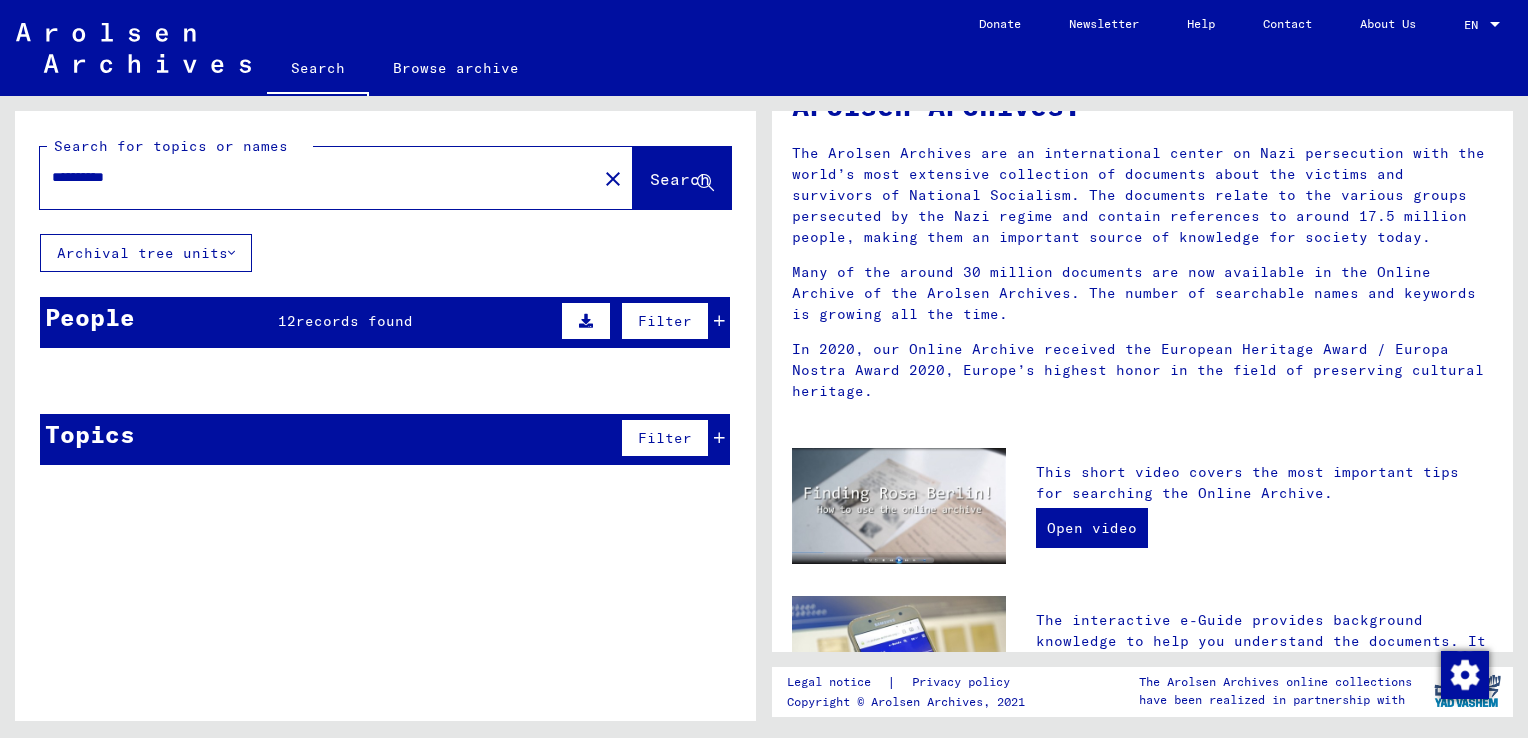 scroll, scrollTop: 0, scrollLeft: 0, axis: both 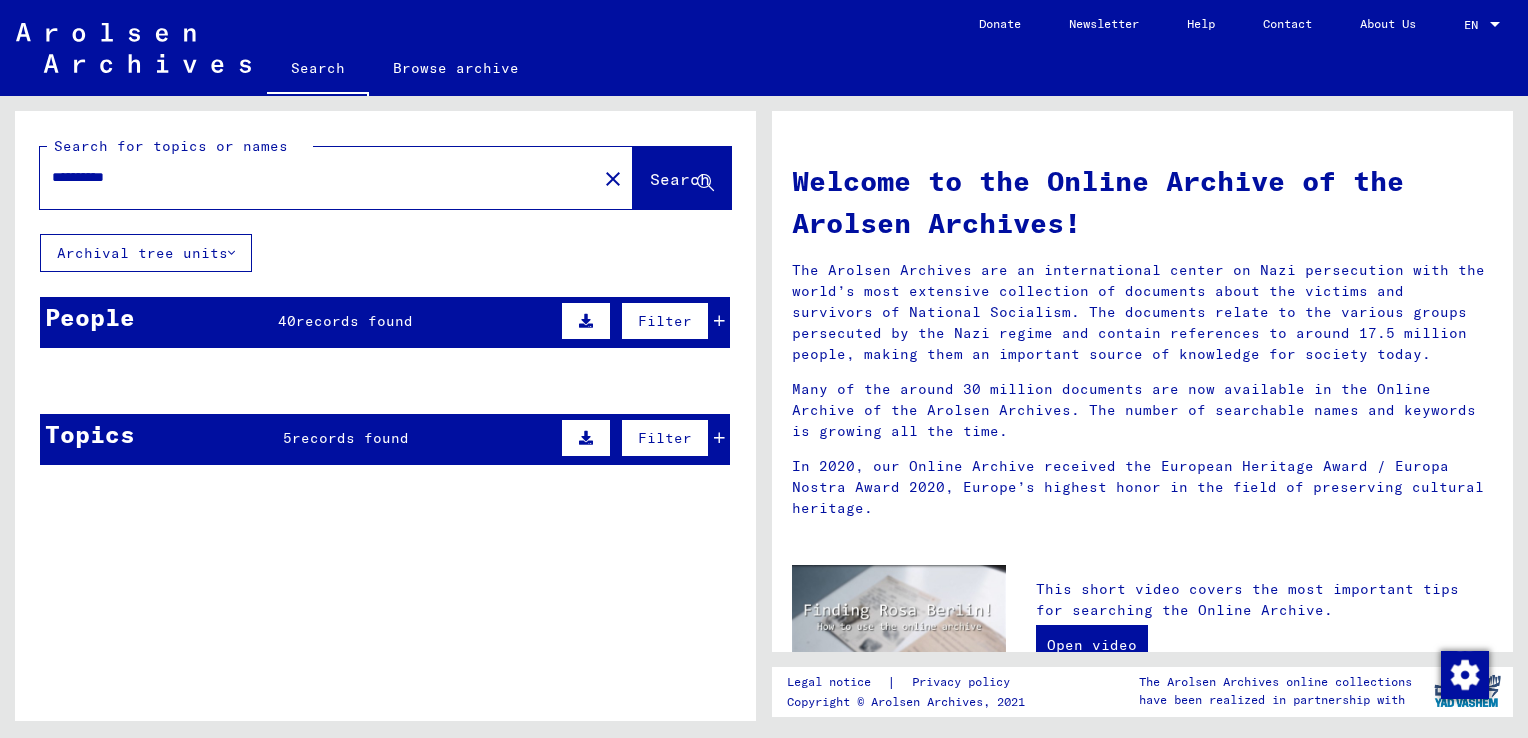 click on "**********" 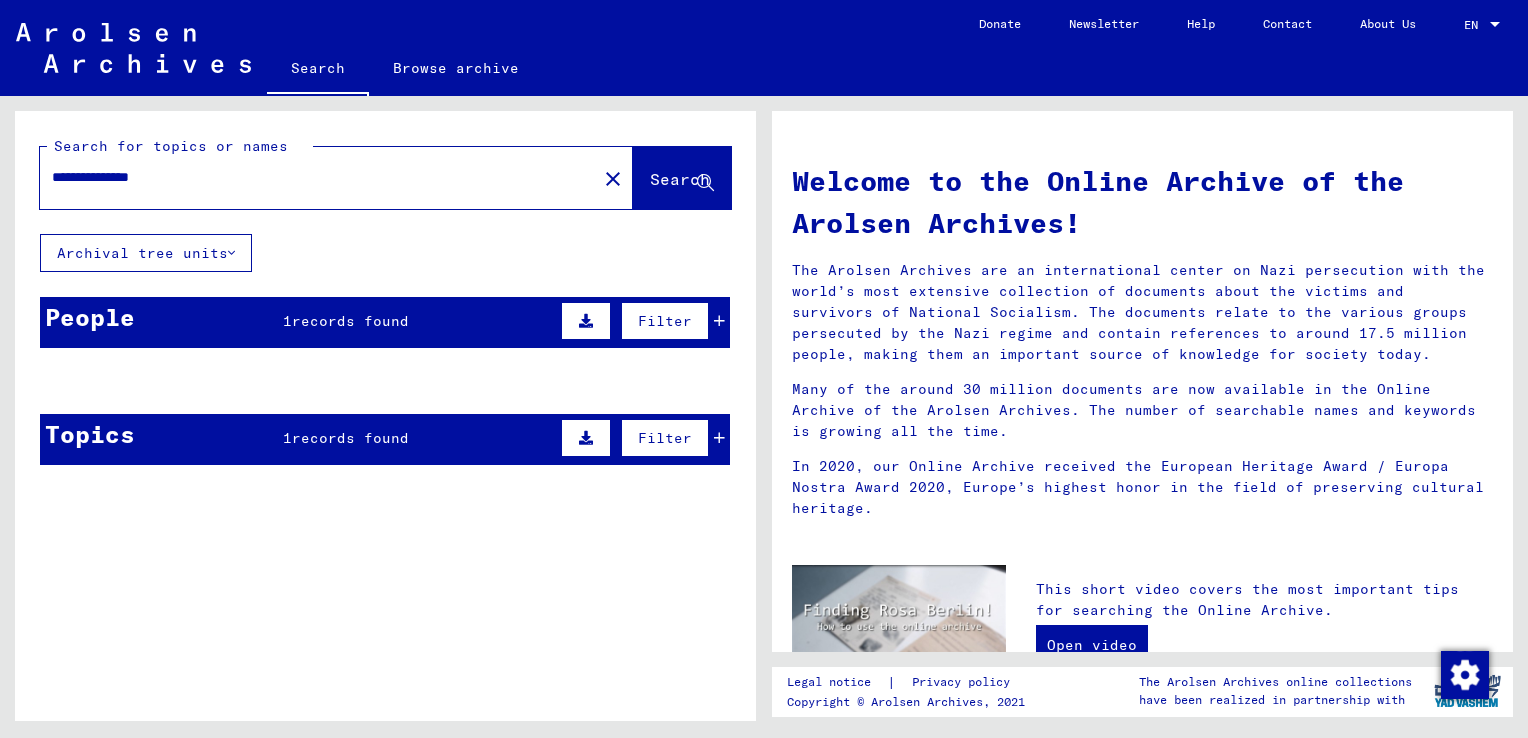 click on "records found" at bounding box center (350, 321) 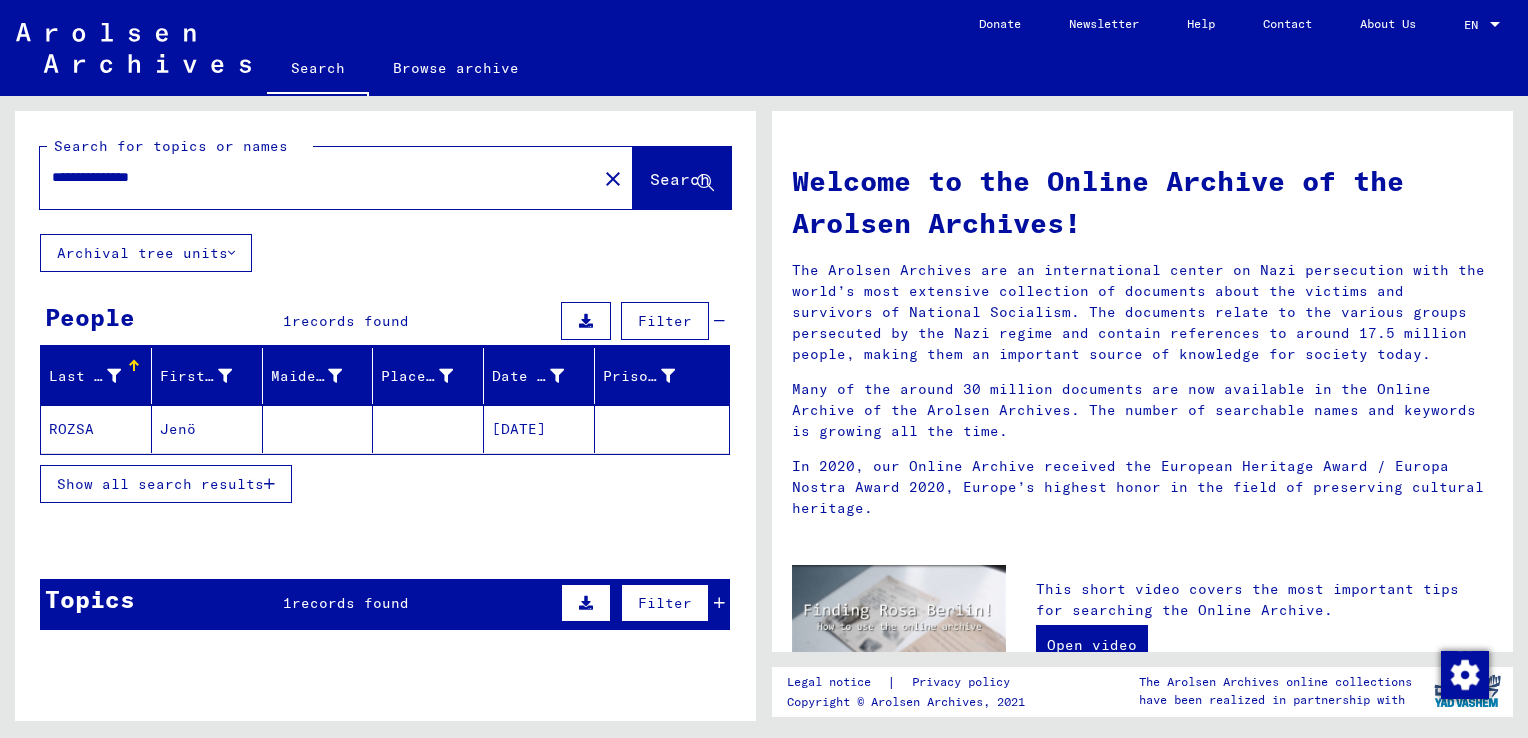 click on "Jenö" 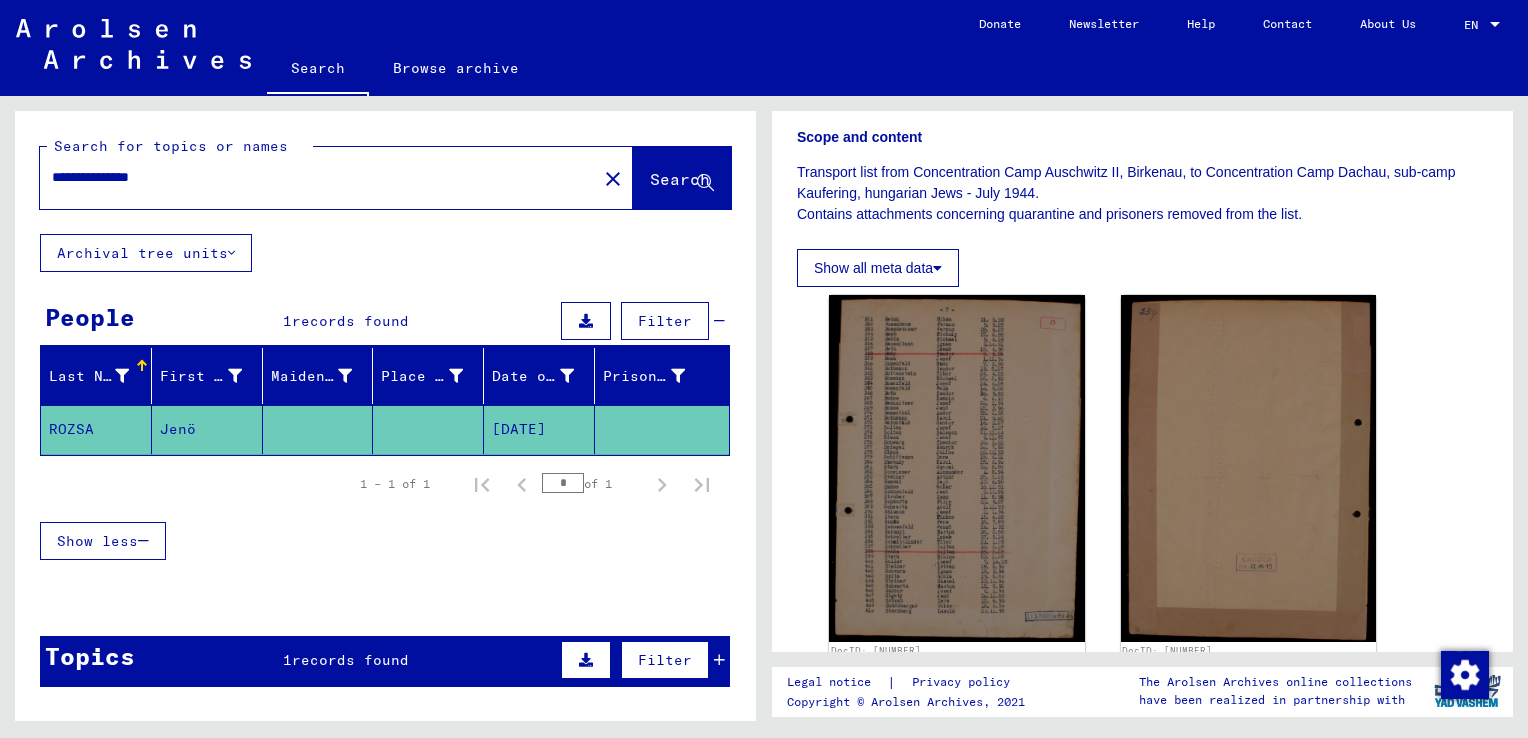 scroll, scrollTop: 322, scrollLeft: 0, axis: vertical 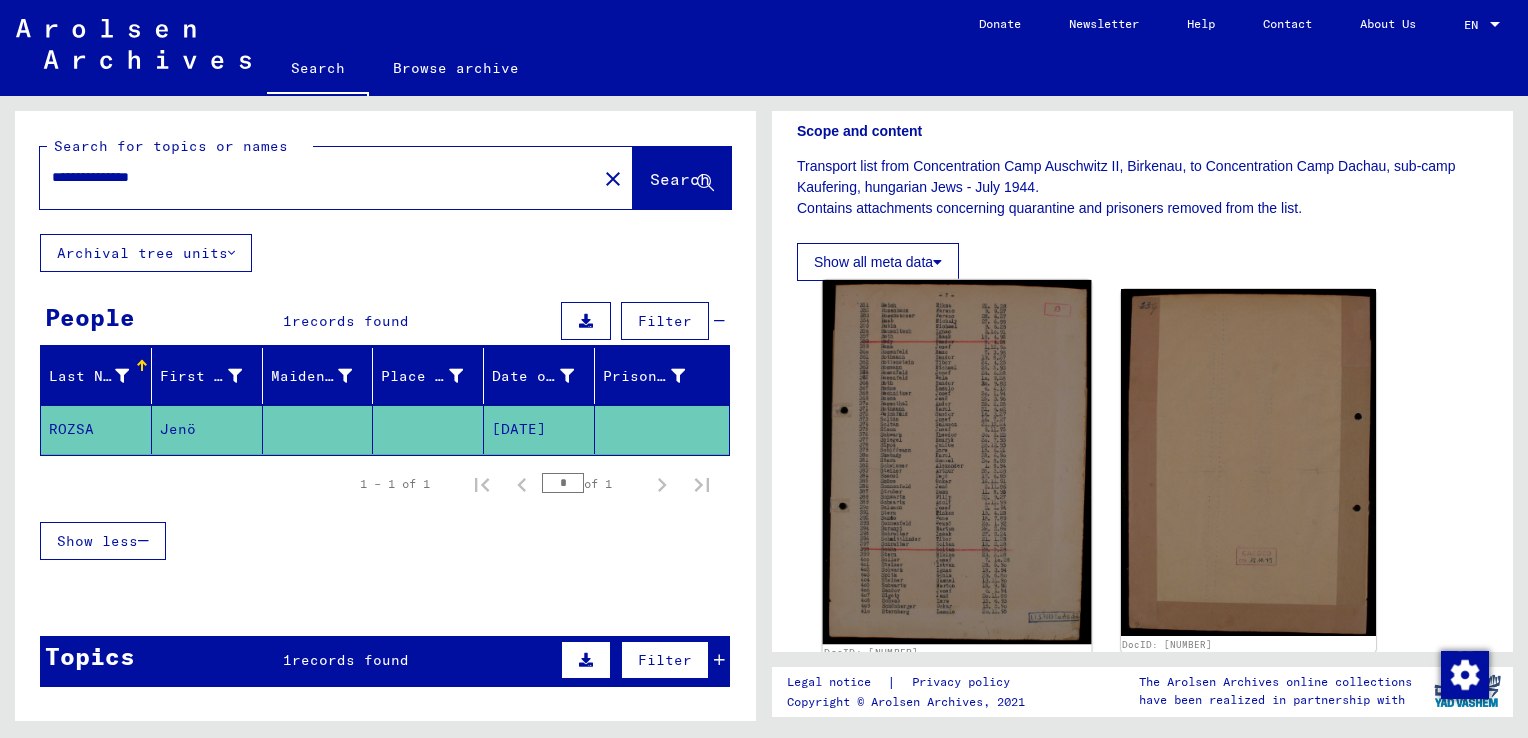 click 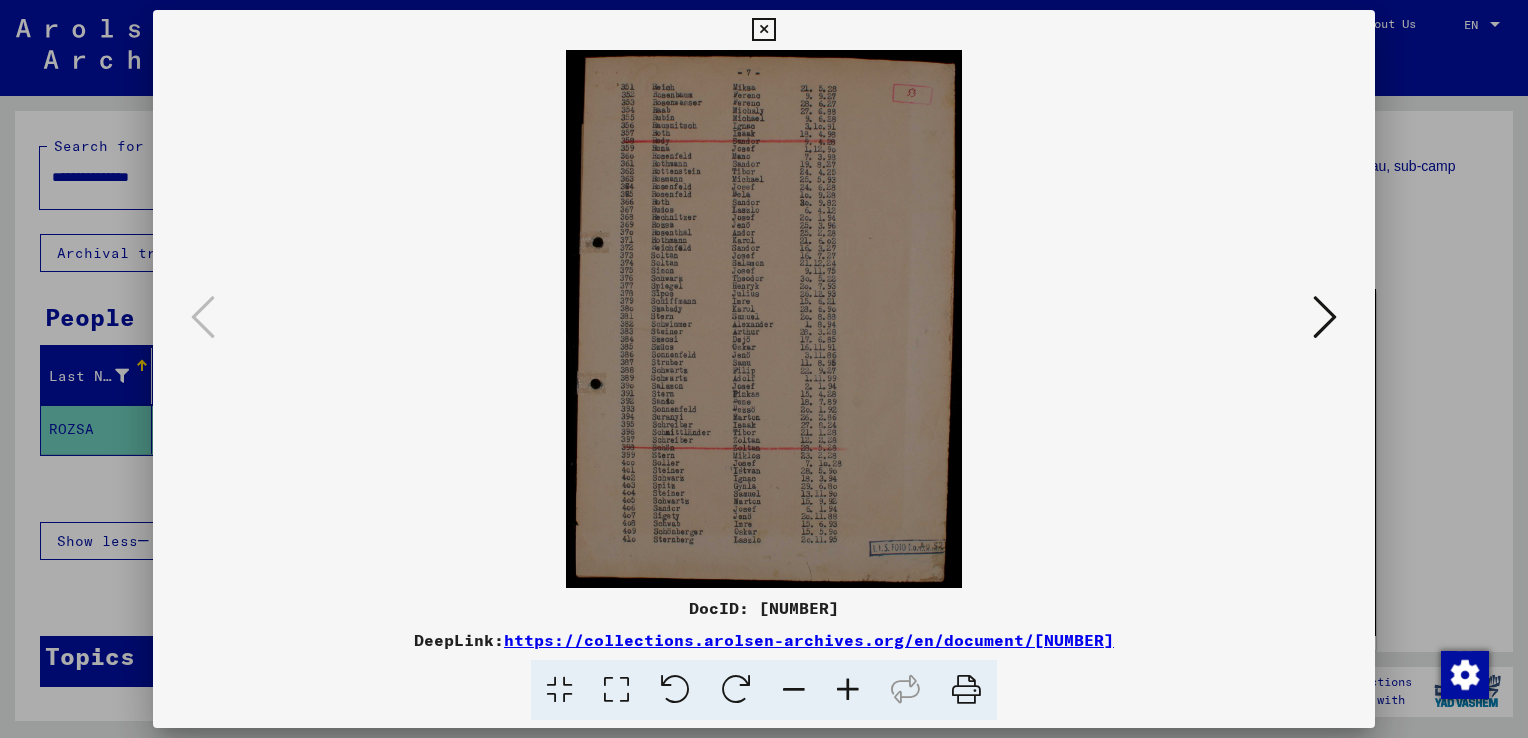 click at bounding box center (763, 30) 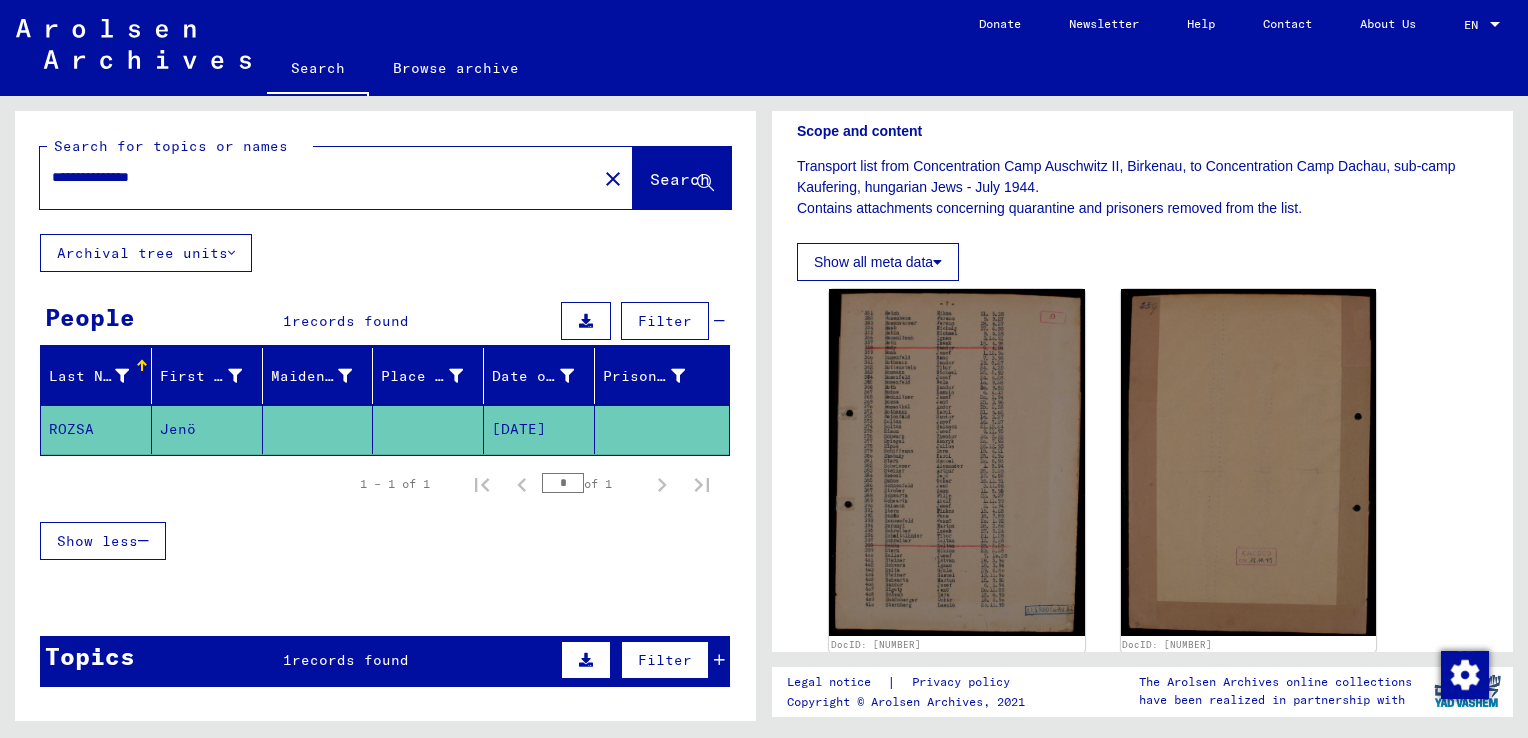 click on "**********" at bounding box center (318, 177) 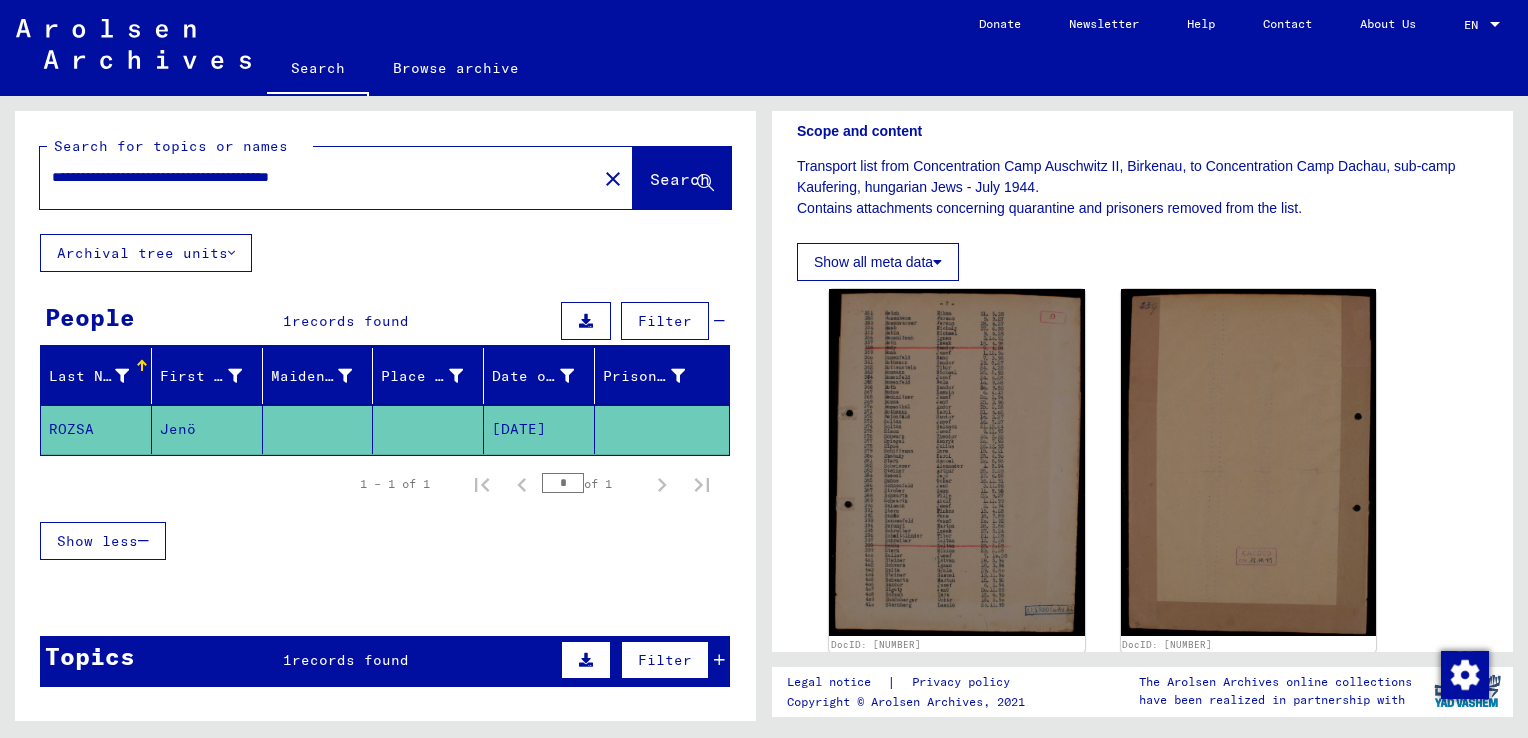 click on "**********" 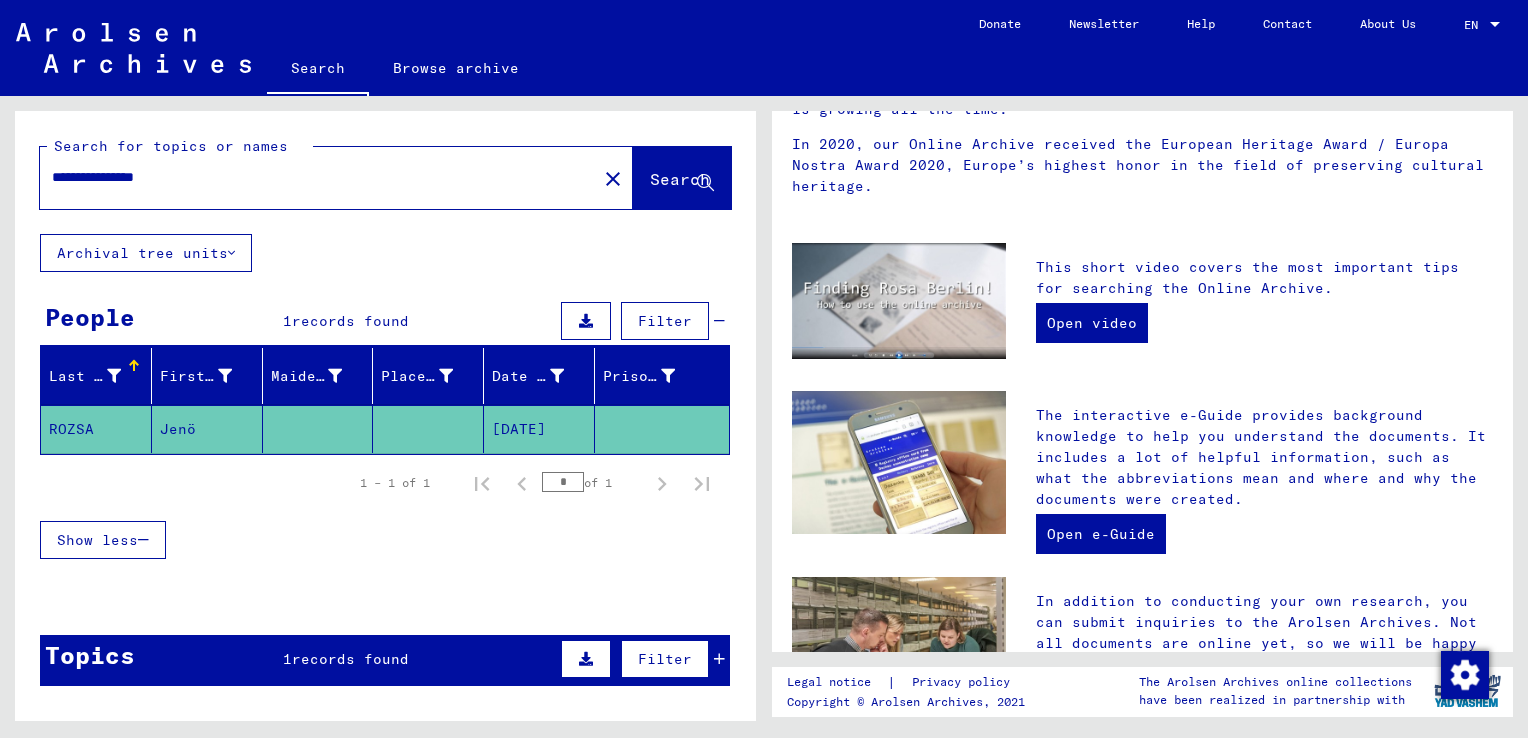 scroll, scrollTop: 0, scrollLeft: 0, axis: both 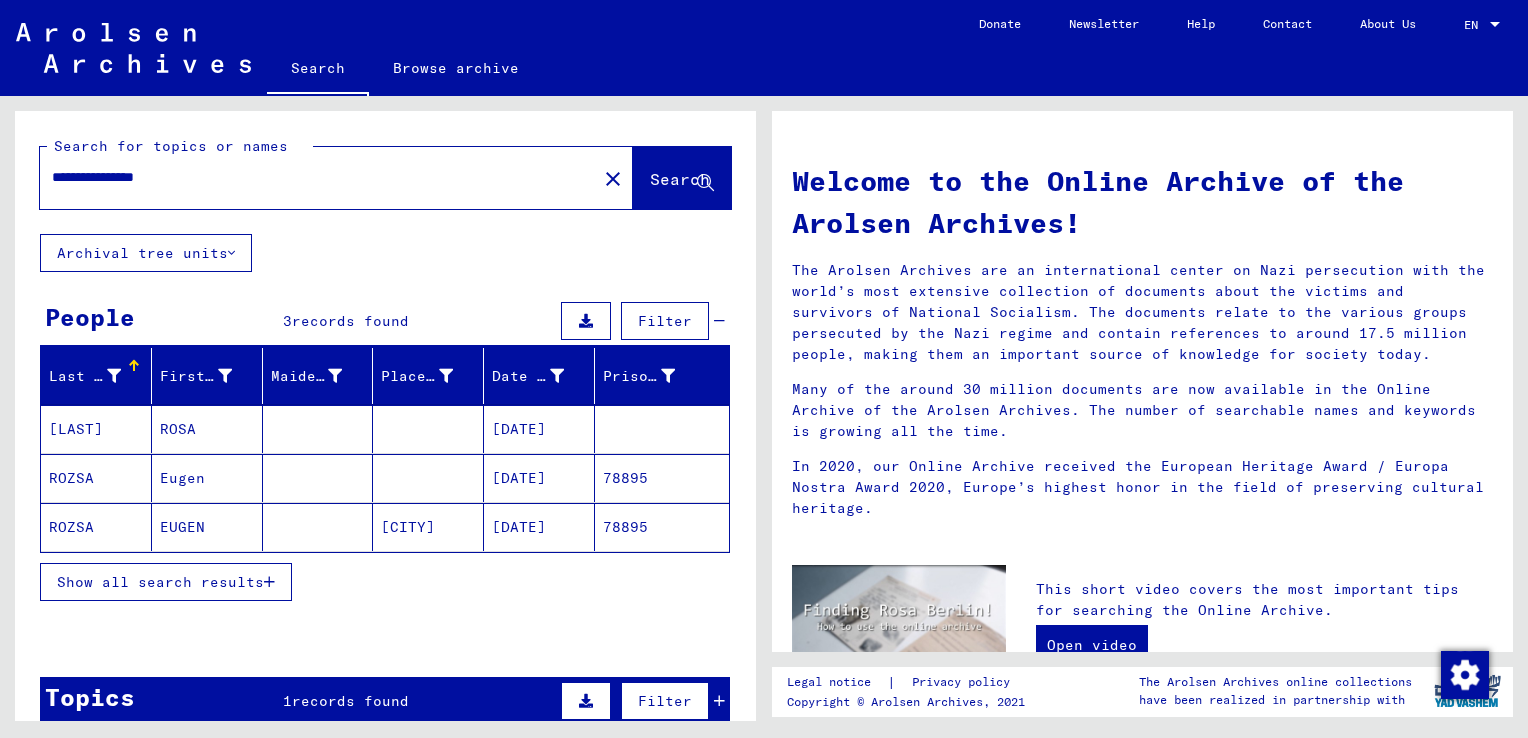 click on "Eugen" at bounding box center (207, 527) 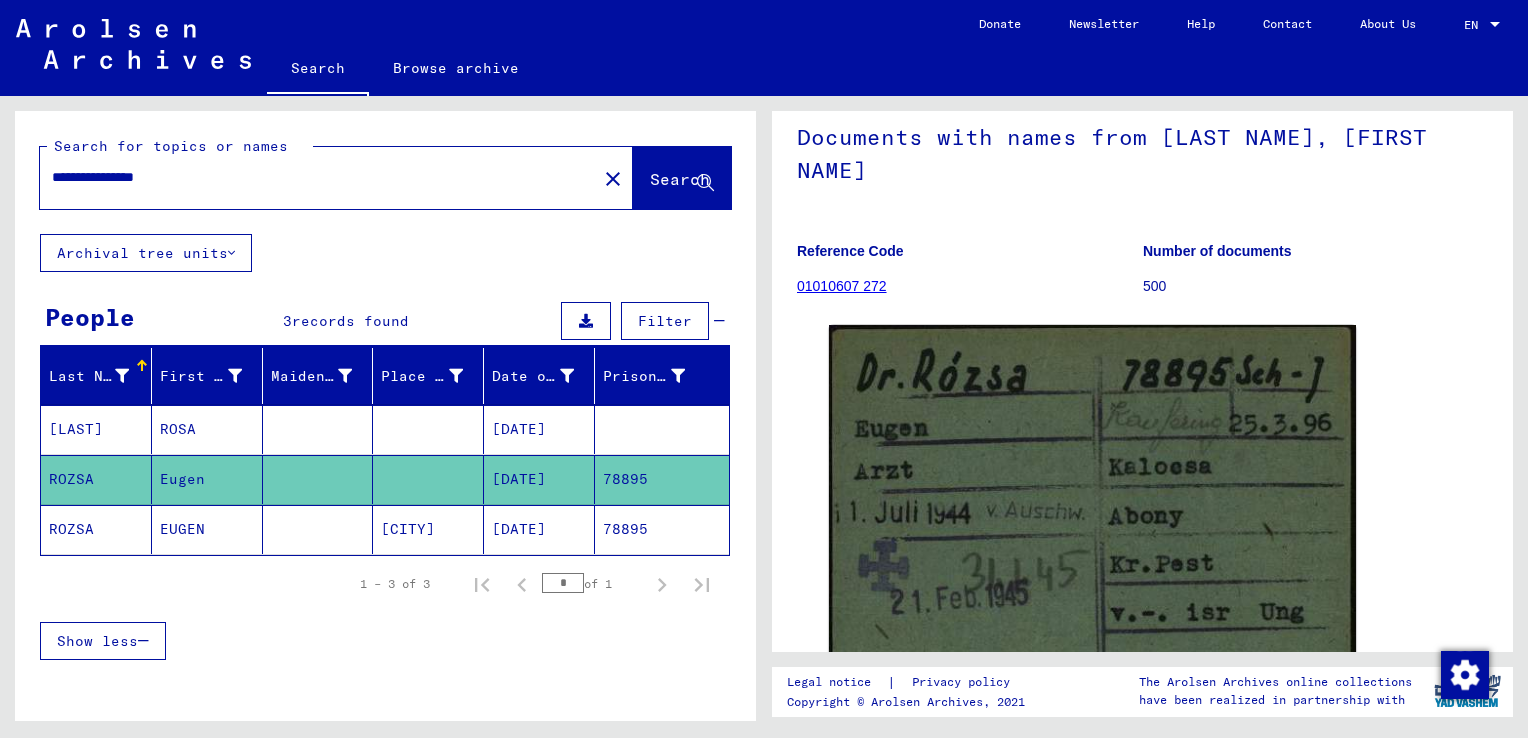 scroll, scrollTop: 137, scrollLeft: 0, axis: vertical 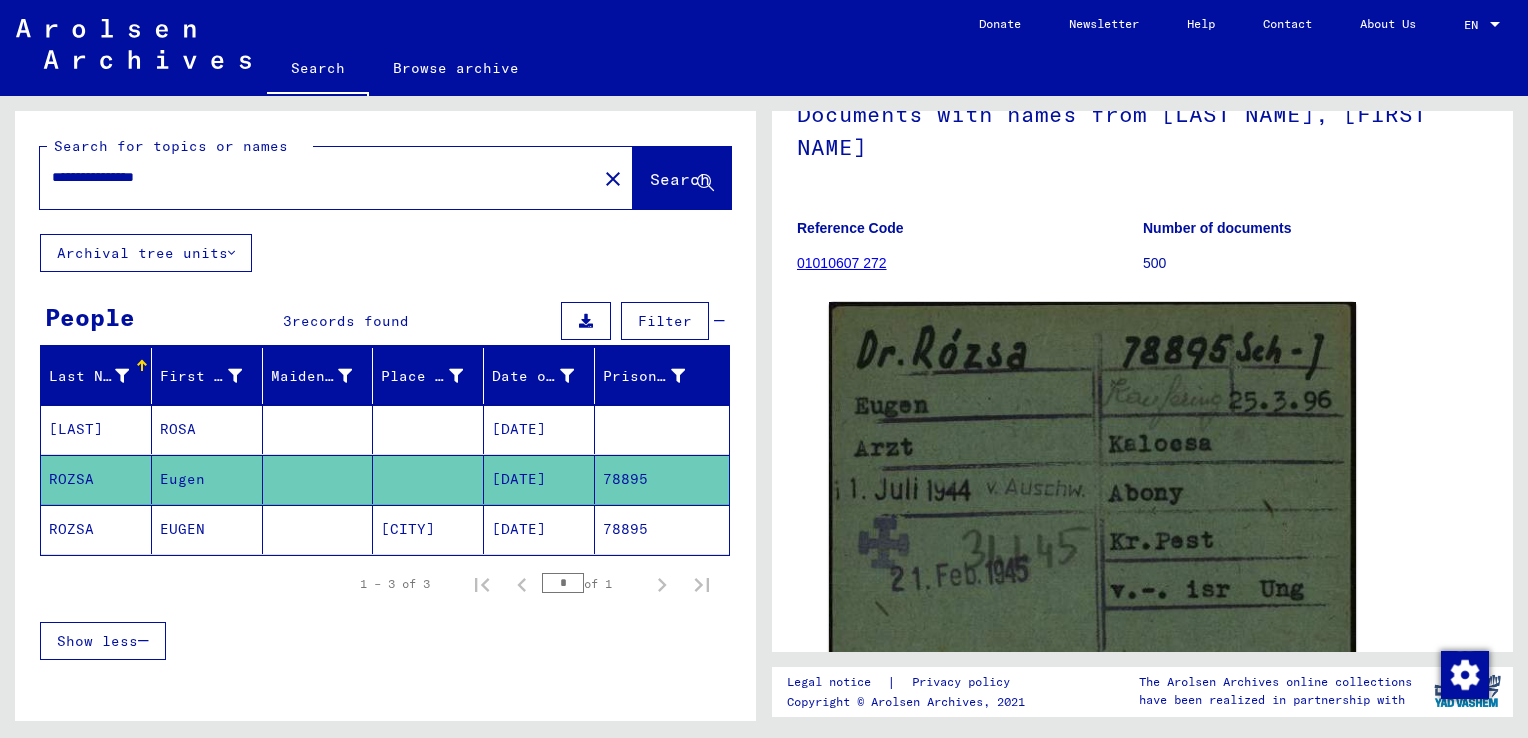 click on "78895" 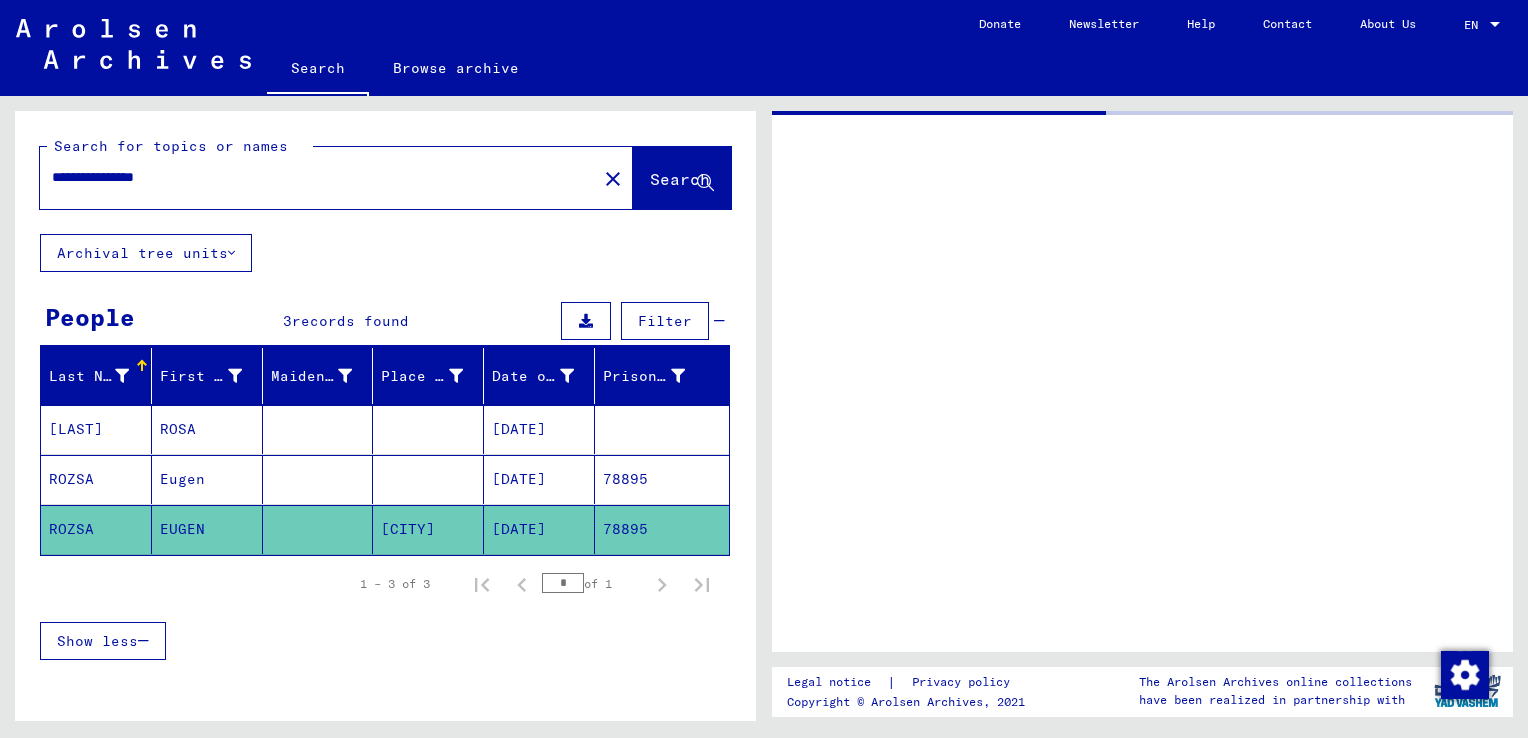 scroll, scrollTop: 0, scrollLeft: 0, axis: both 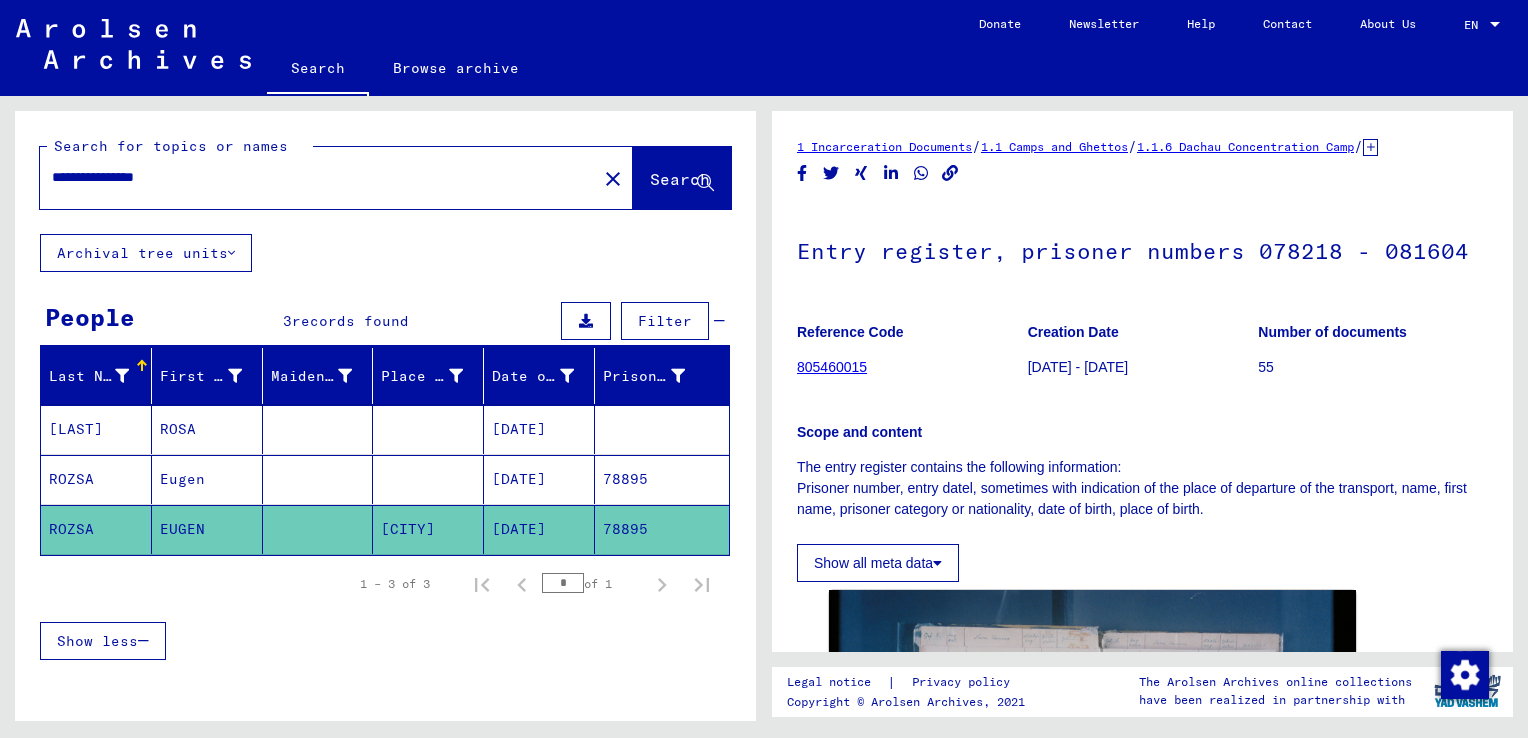 click on "**********" at bounding box center (318, 177) 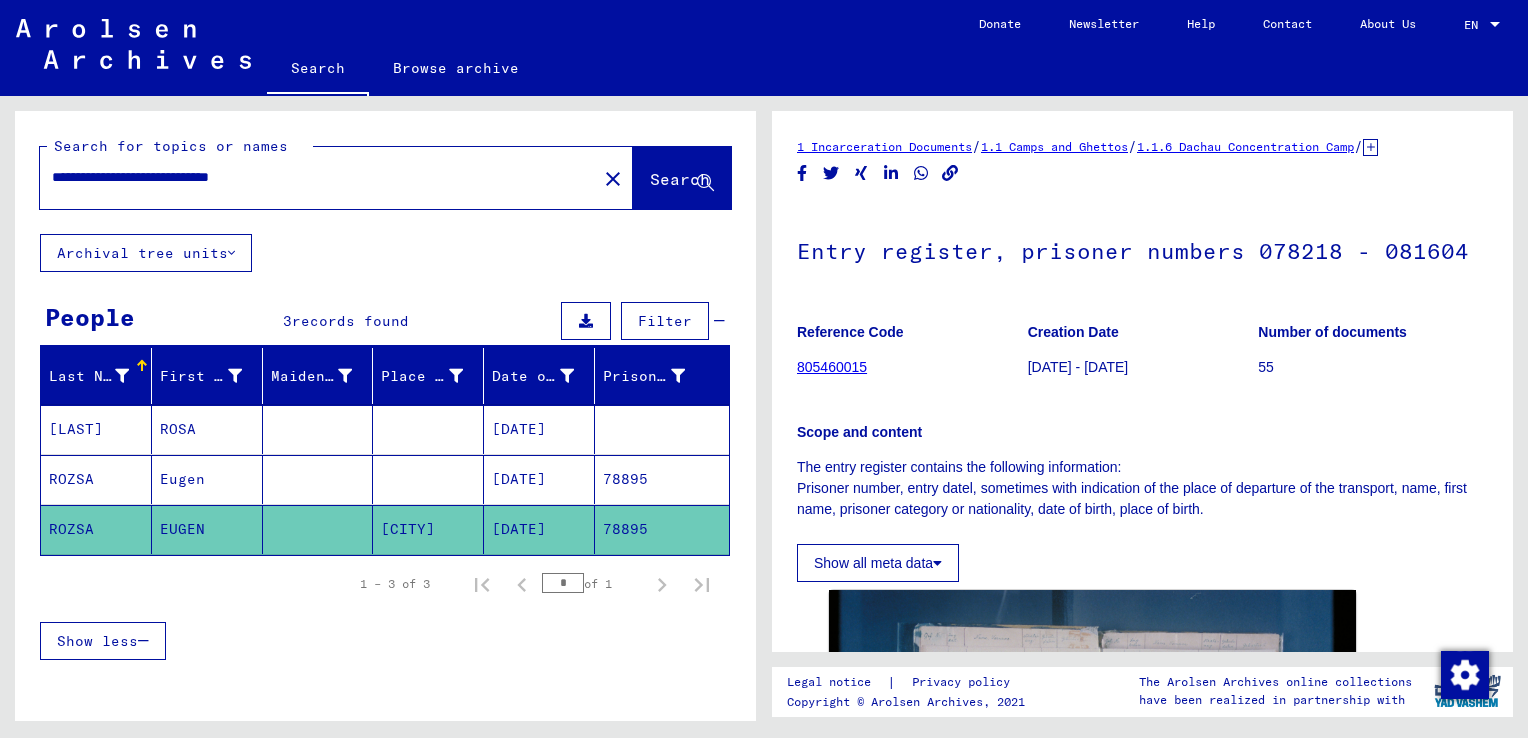 click on "**********" at bounding box center [318, 177] 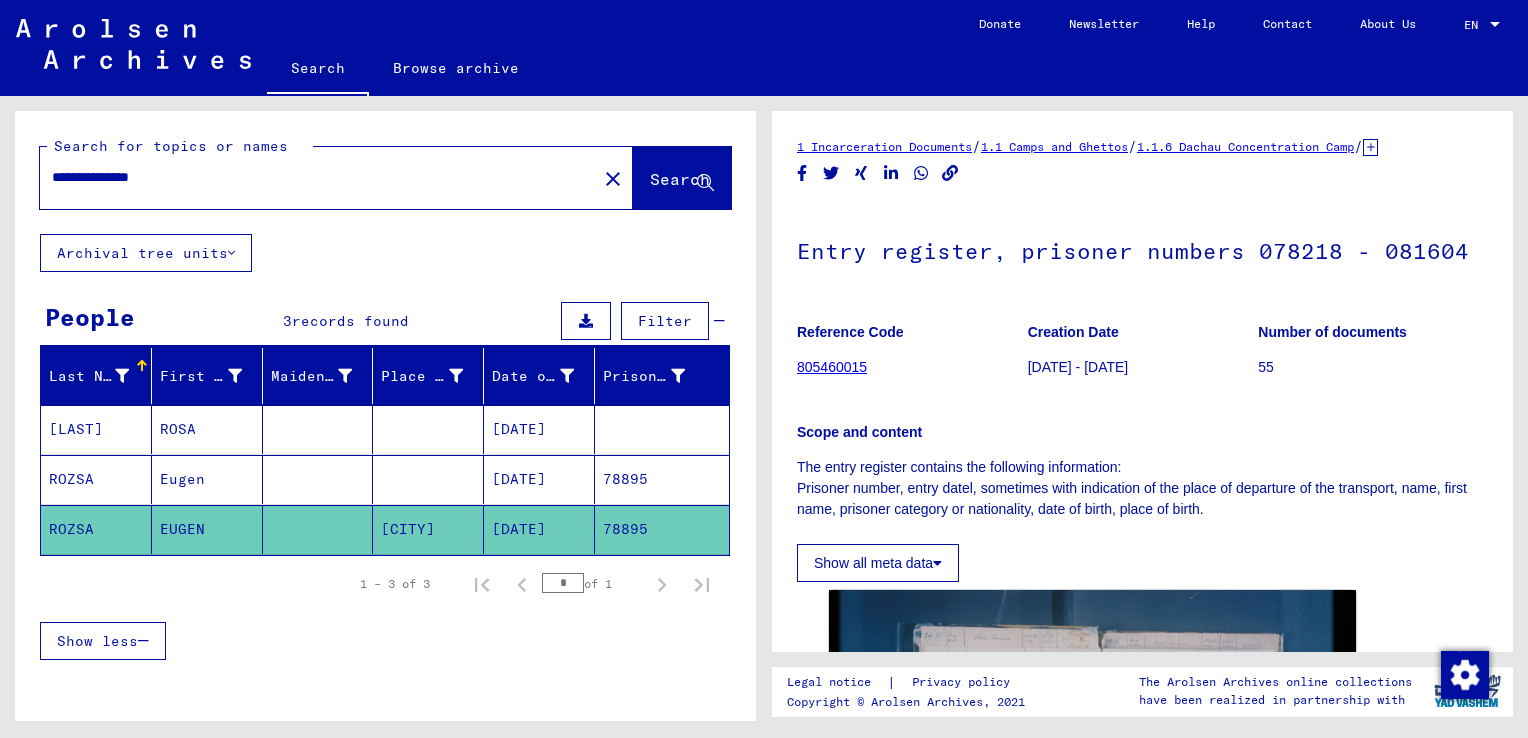 click on "**********" at bounding box center [318, 177] 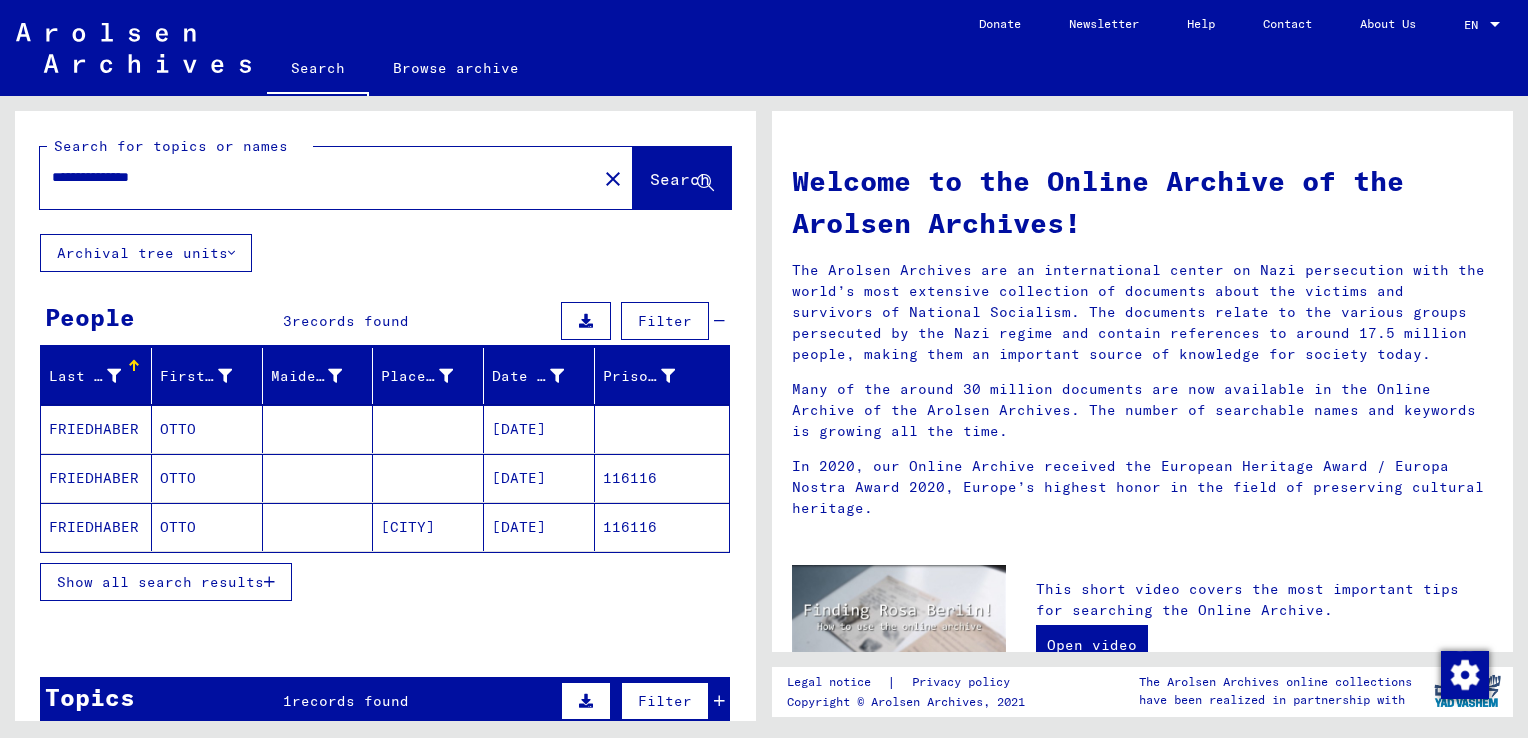click on "OTTO" at bounding box center [207, 478] 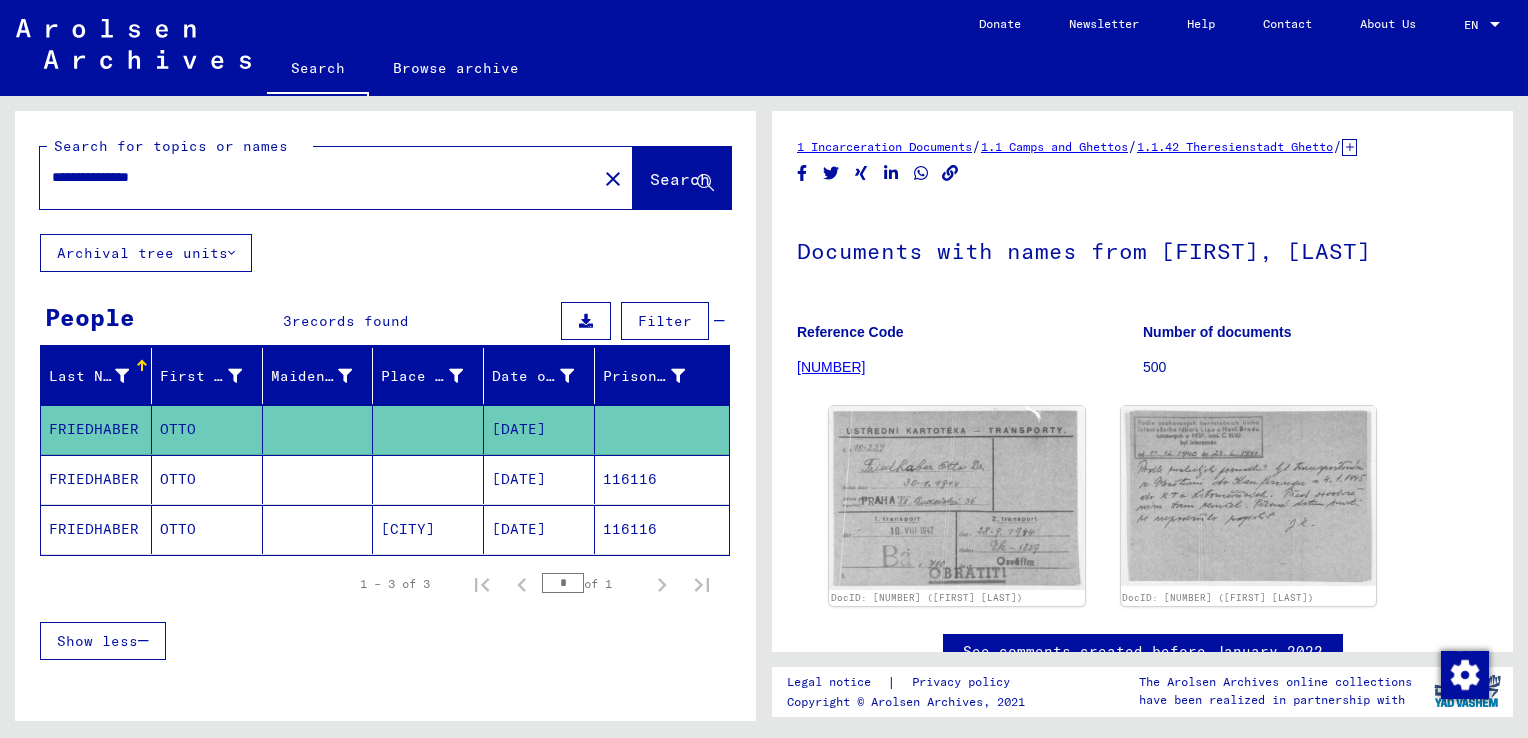 click at bounding box center [428, 529] 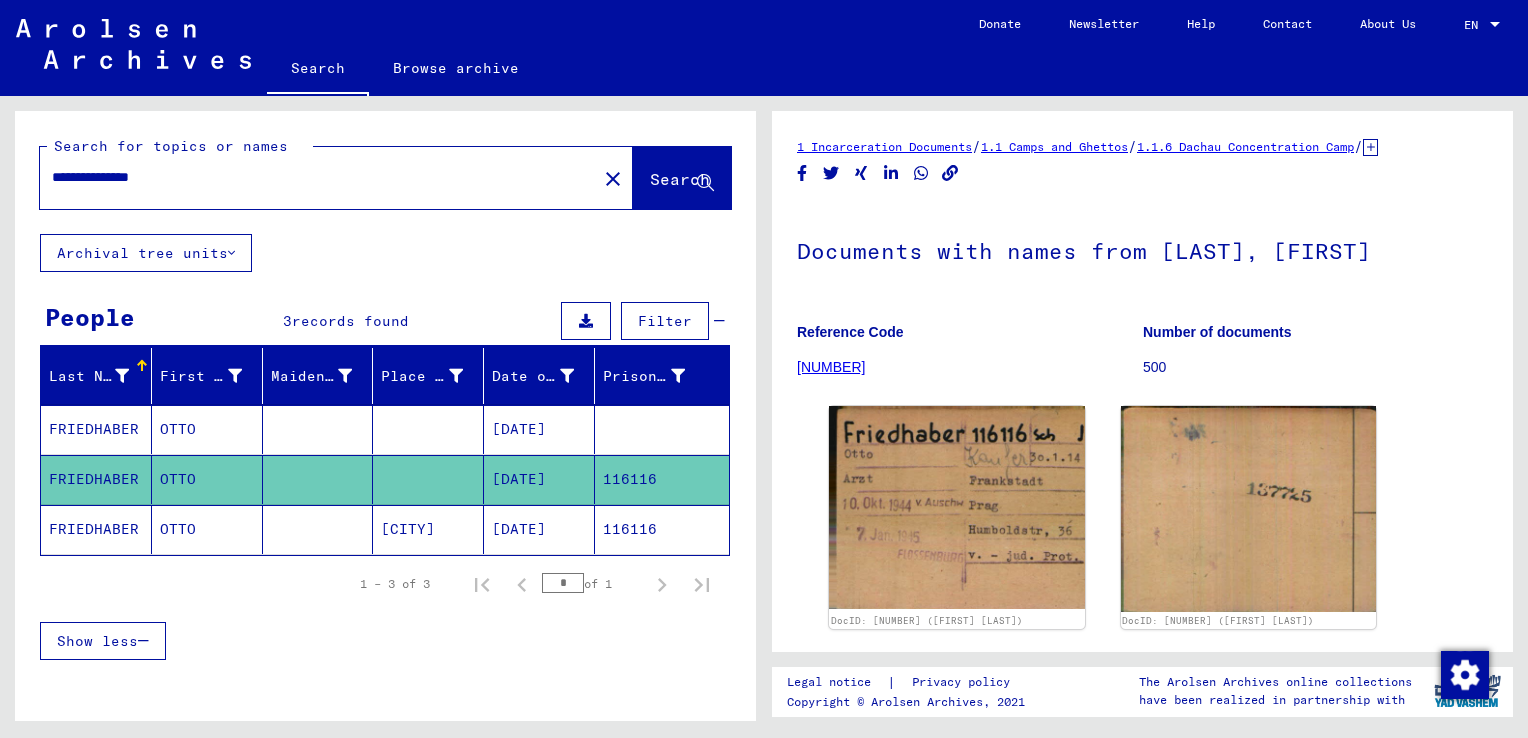 click on "[DATE]" 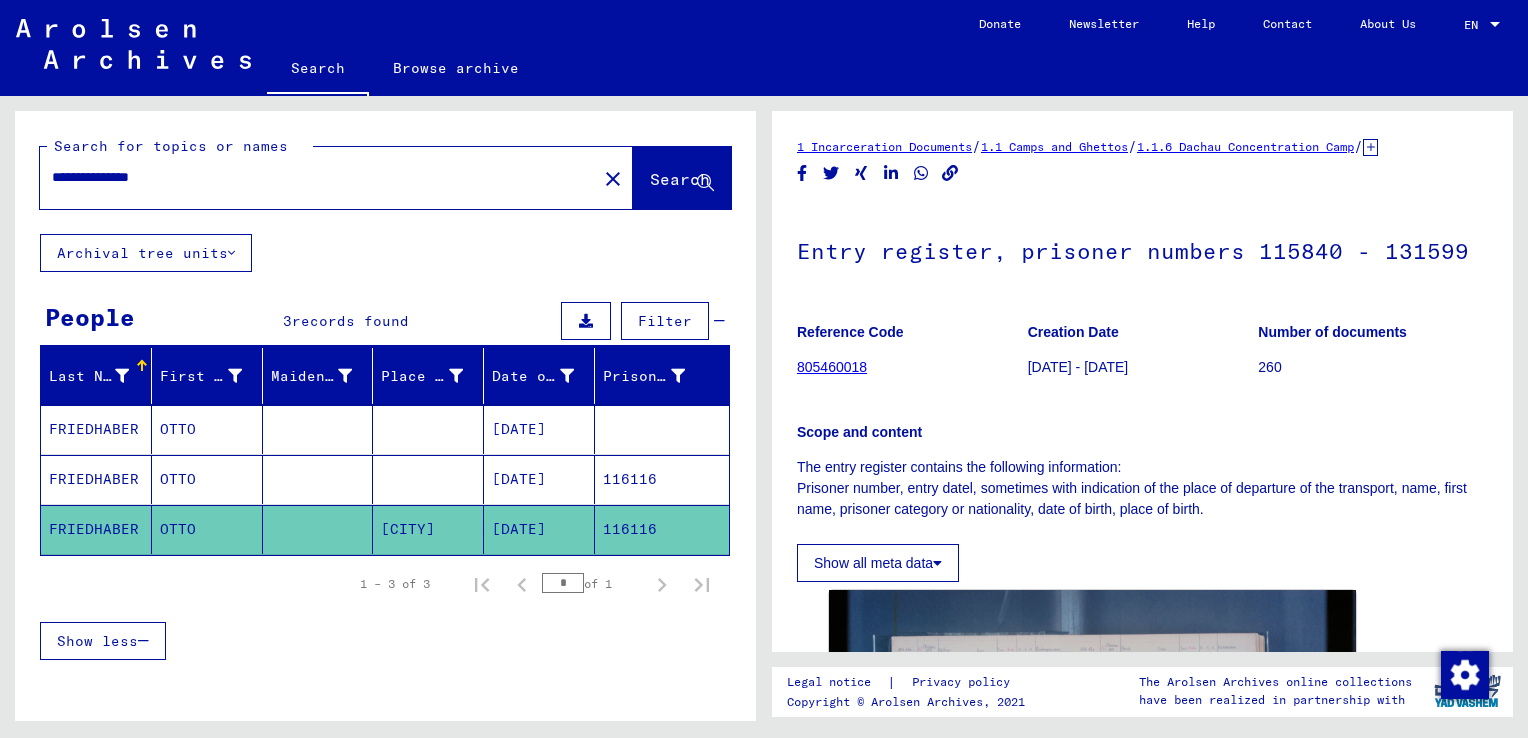 click on "[DATE]" at bounding box center [539, 529] 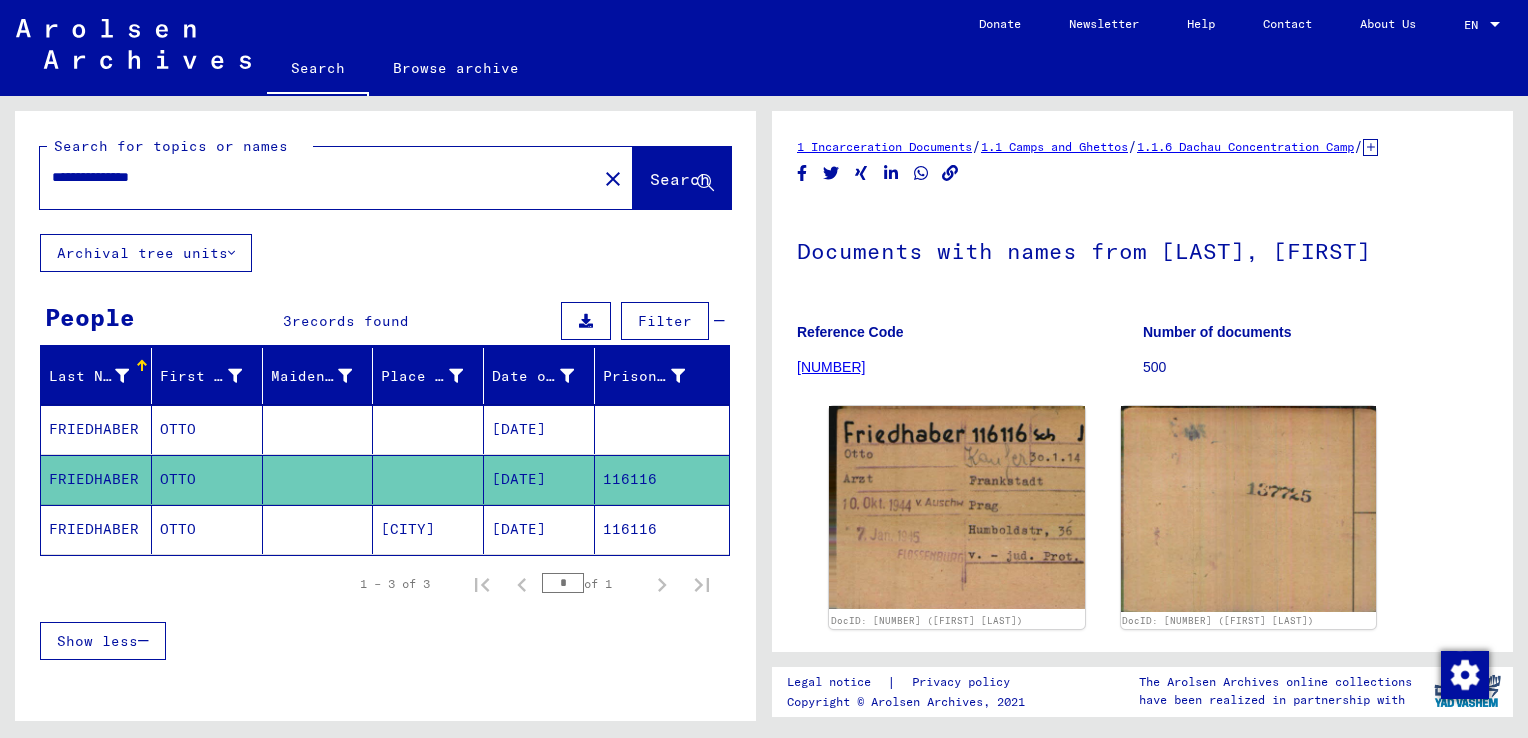 click on "[DATE]" at bounding box center (539, 479) 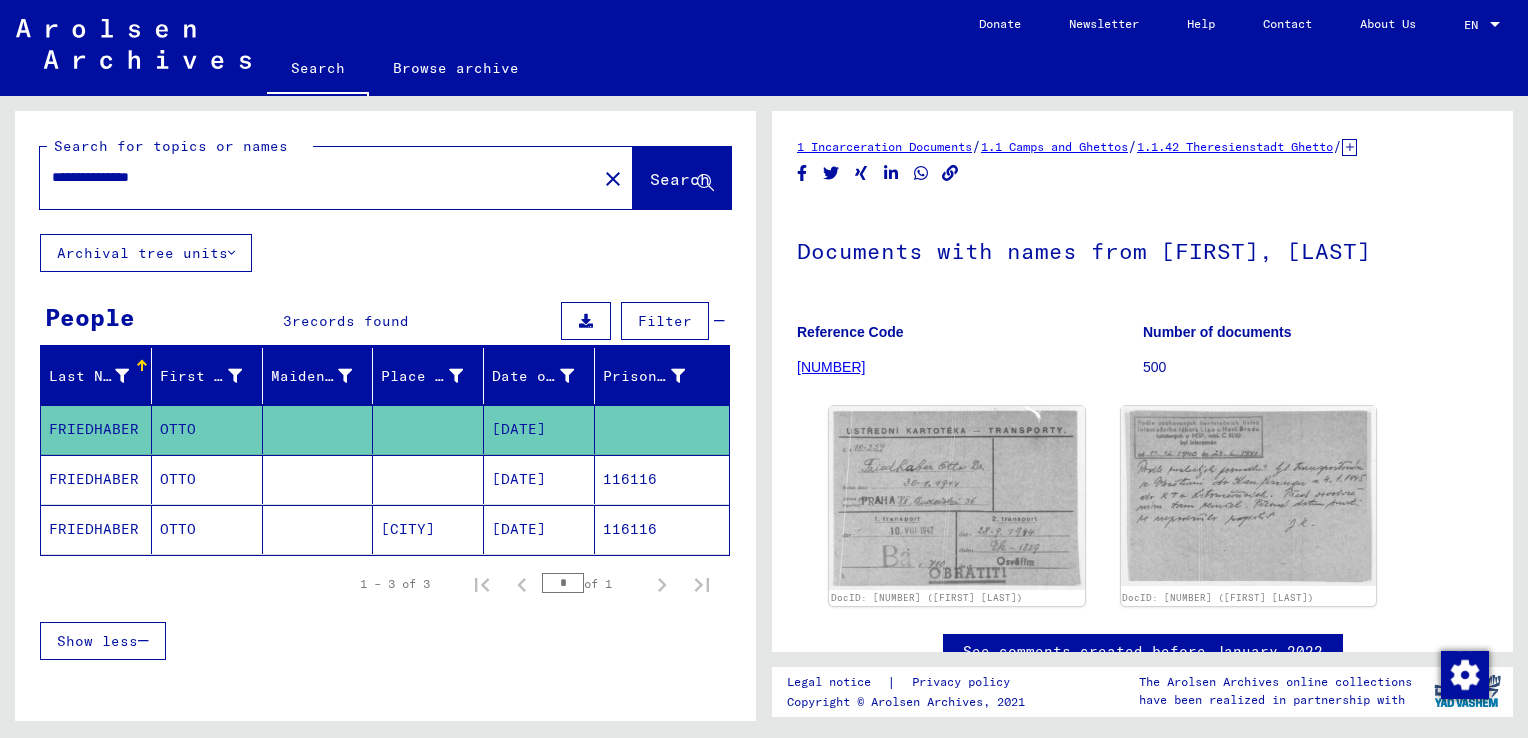 click on "**********" at bounding box center (318, 177) 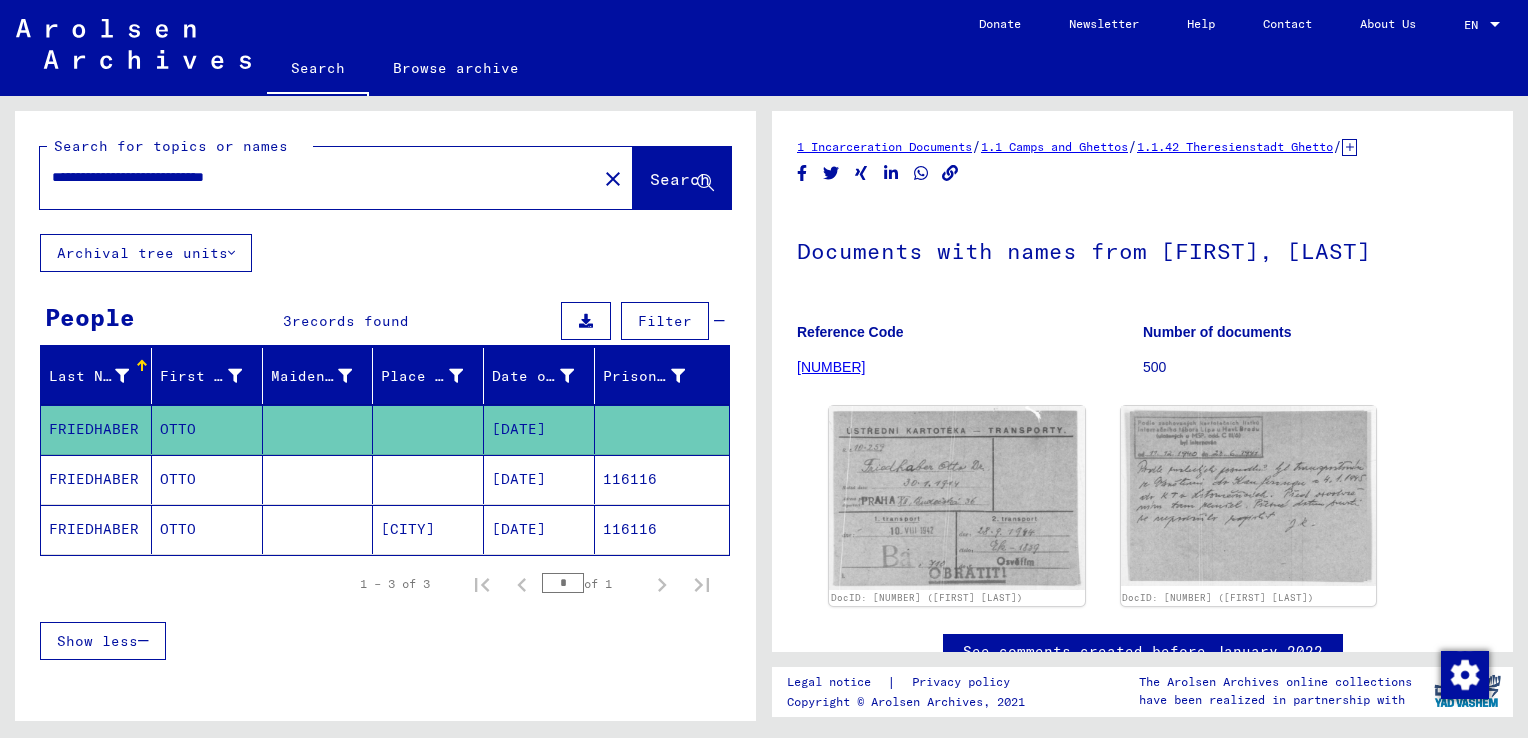 click on "**********" at bounding box center [318, 177] 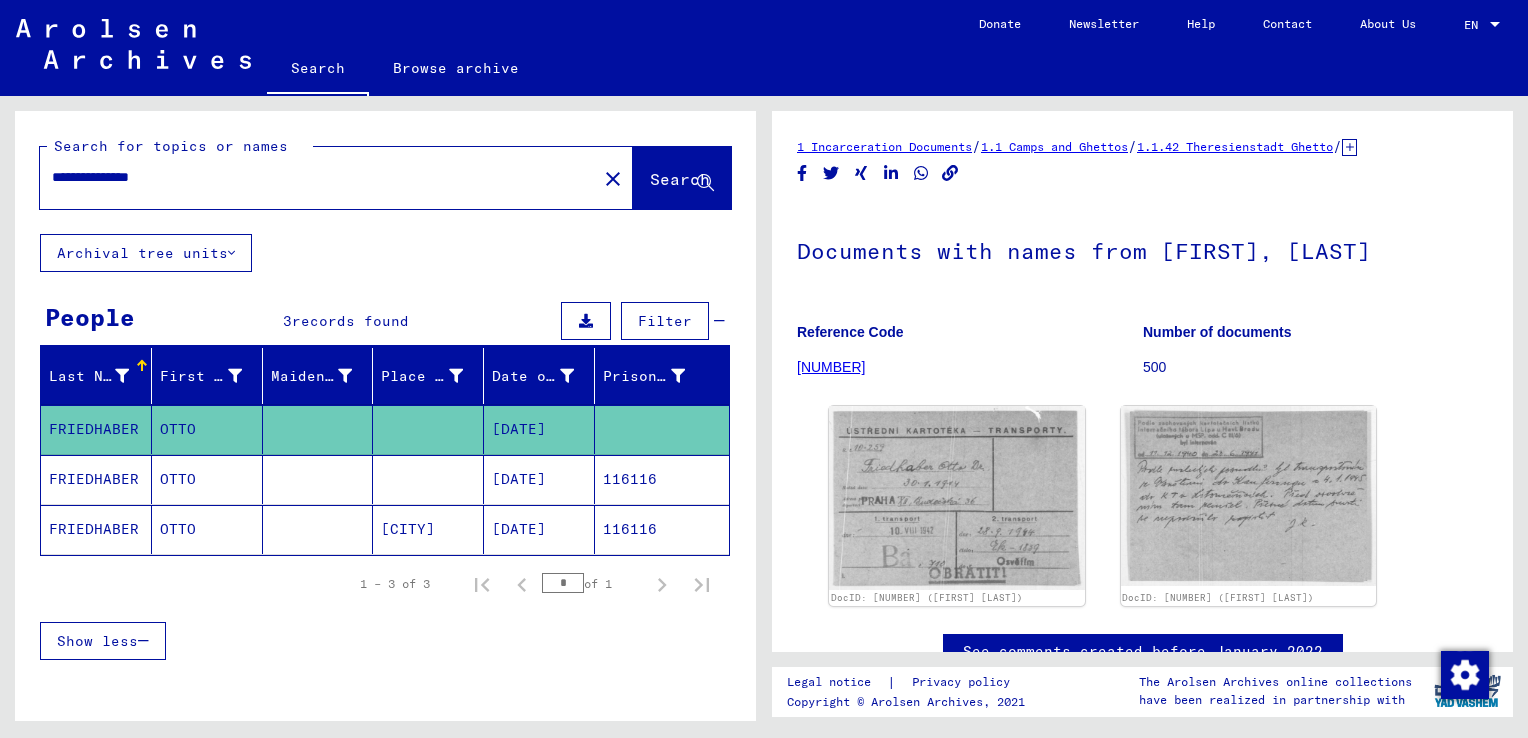 type on "**********" 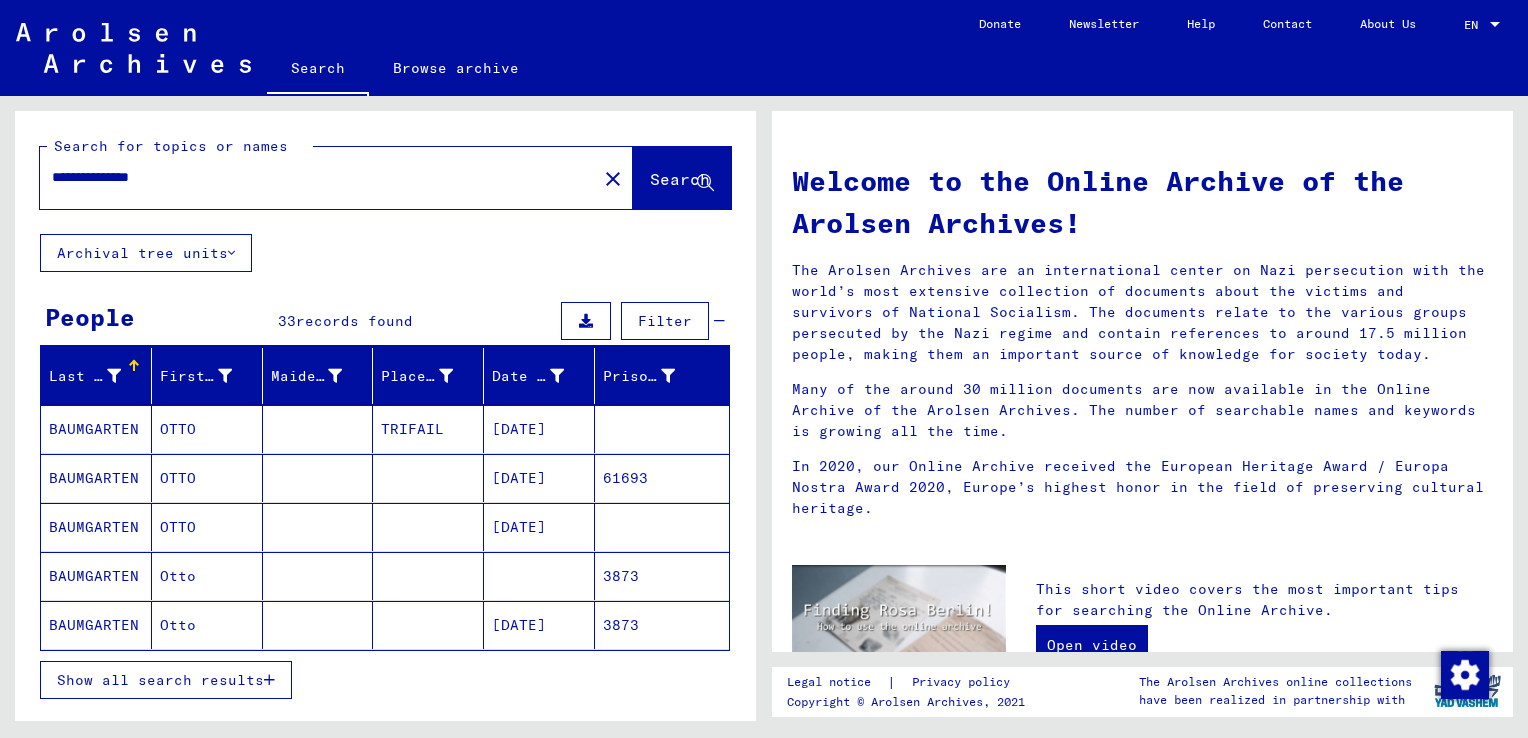click on "Show all search results" at bounding box center [160, 680] 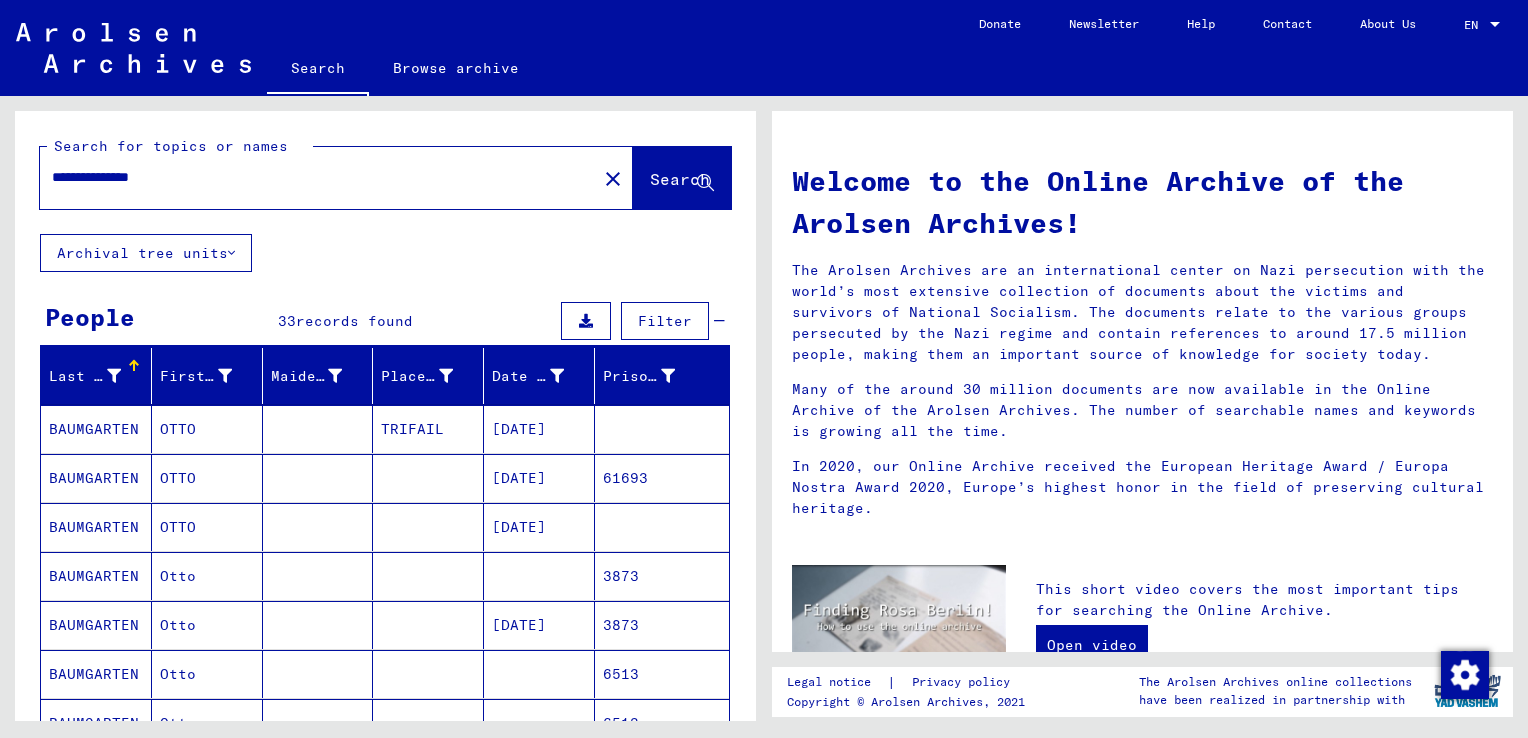 click on "OTTO" at bounding box center [207, 478] 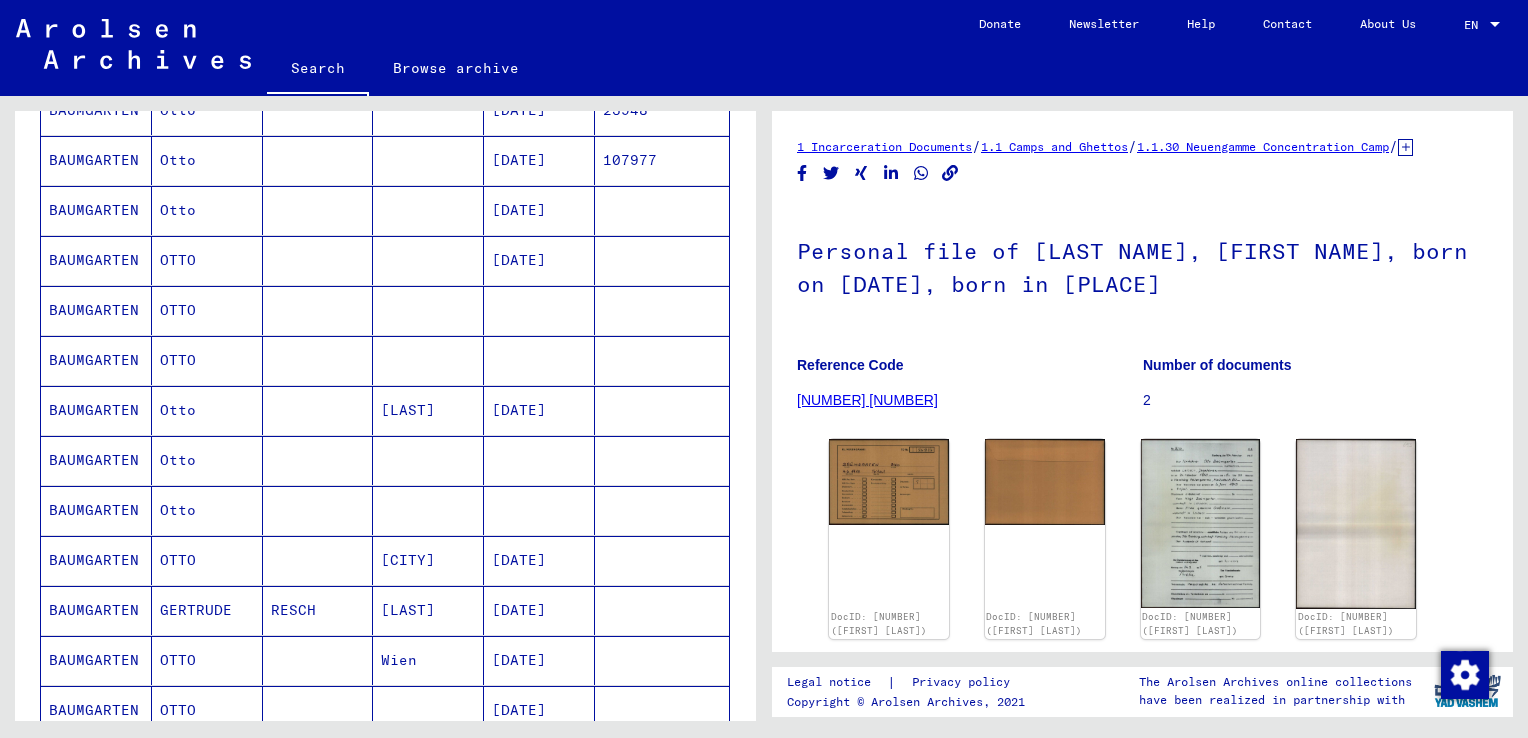 scroll, scrollTop: 820, scrollLeft: 0, axis: vertical 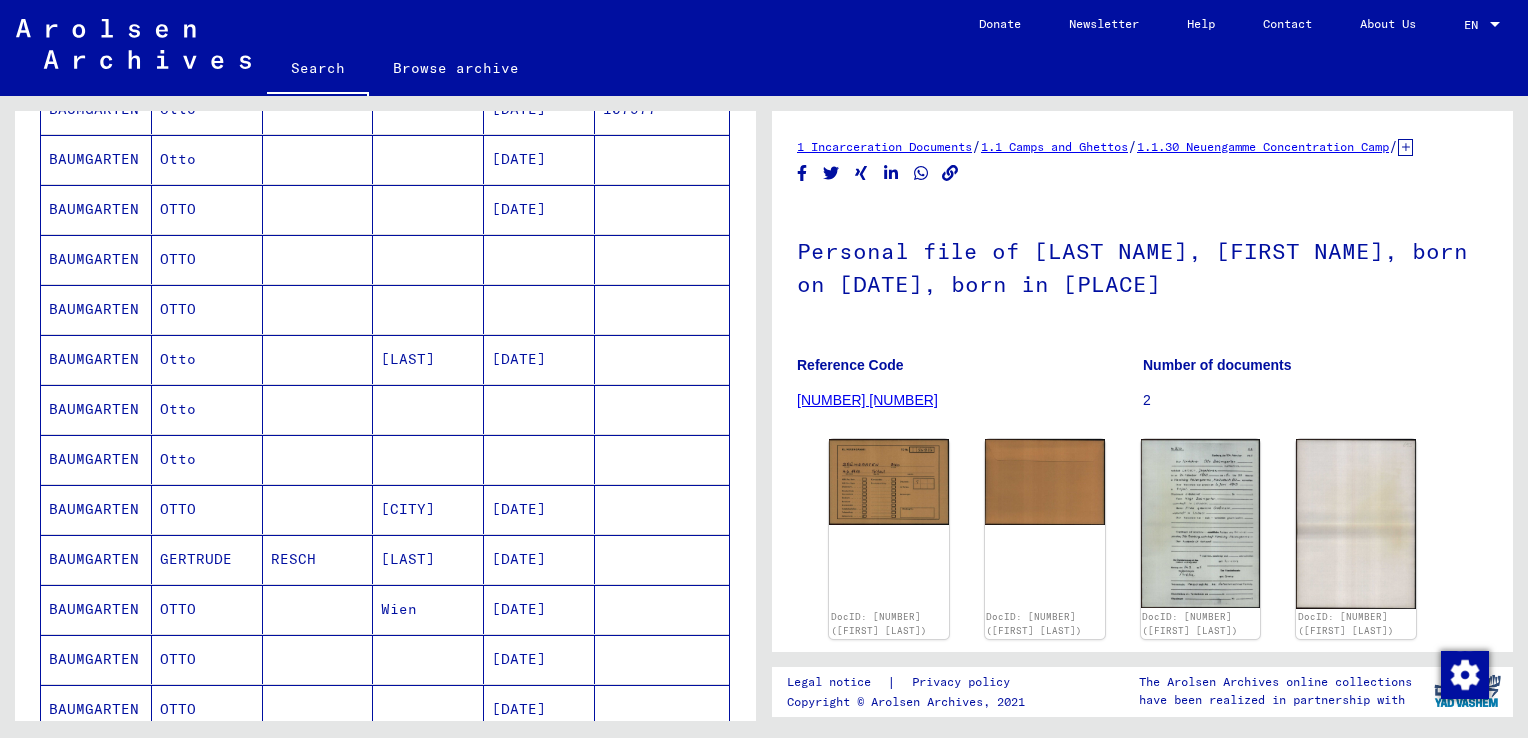 click on "Otto" at bounding box center [207, 409] 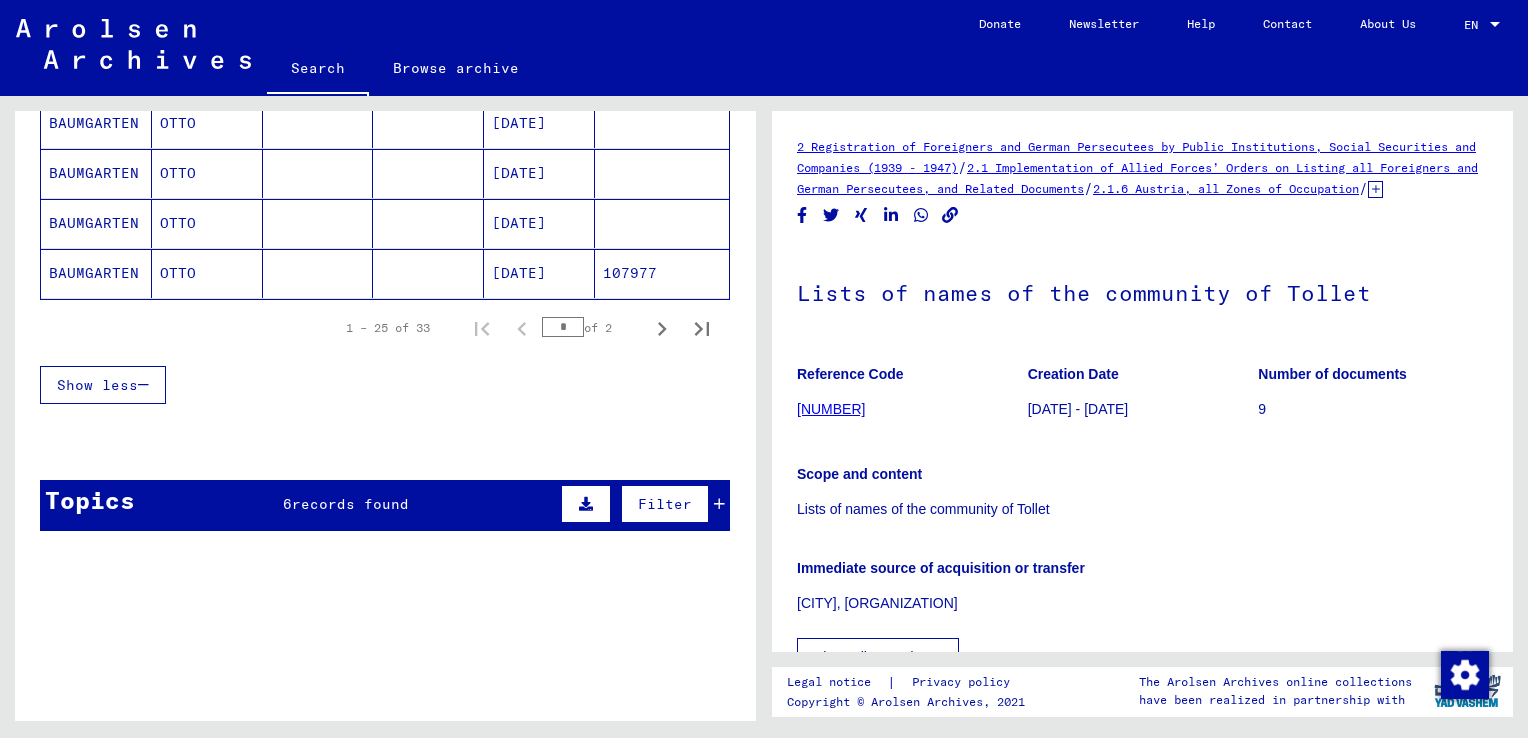 scroll, scrollTop: 1360, scrollLeft: 0, axis: vertical 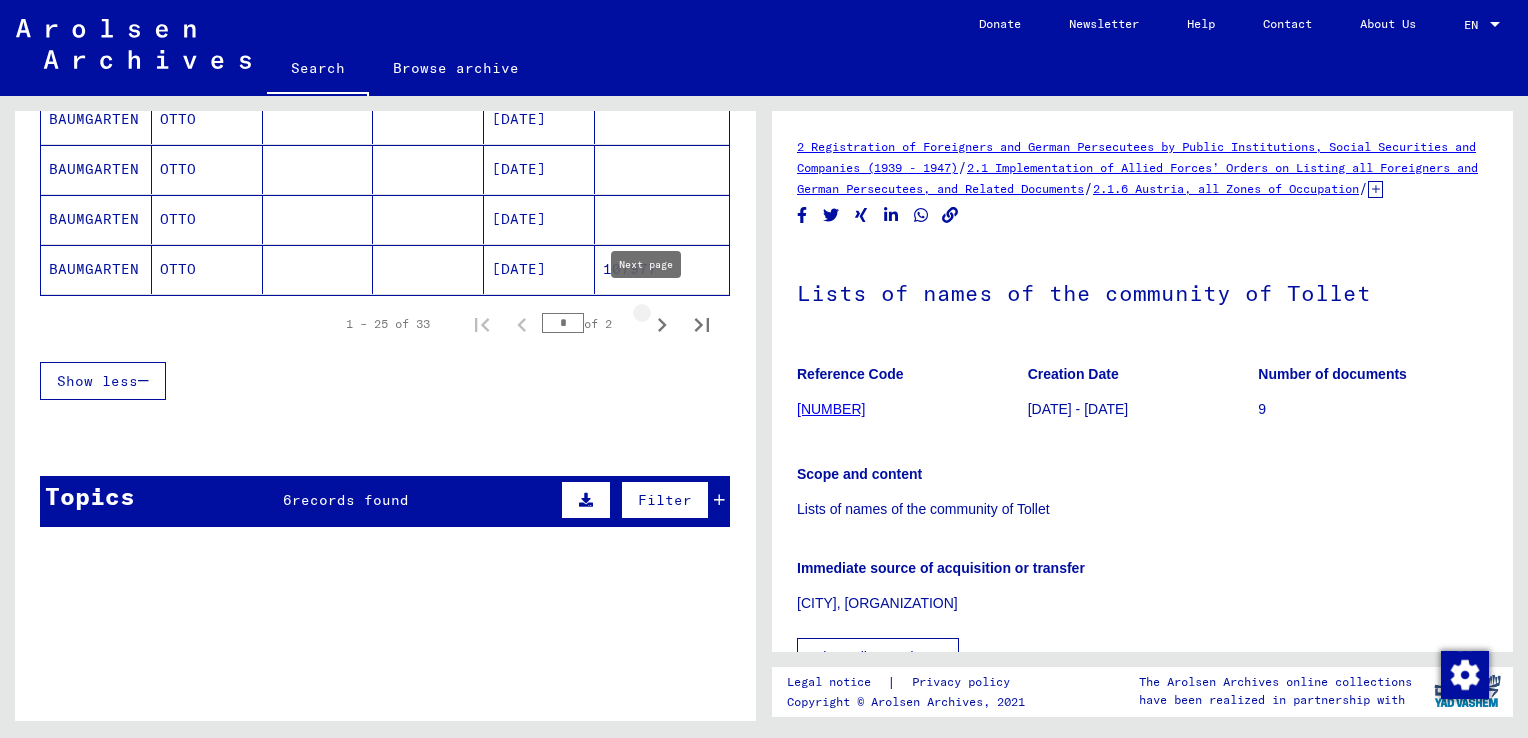 click 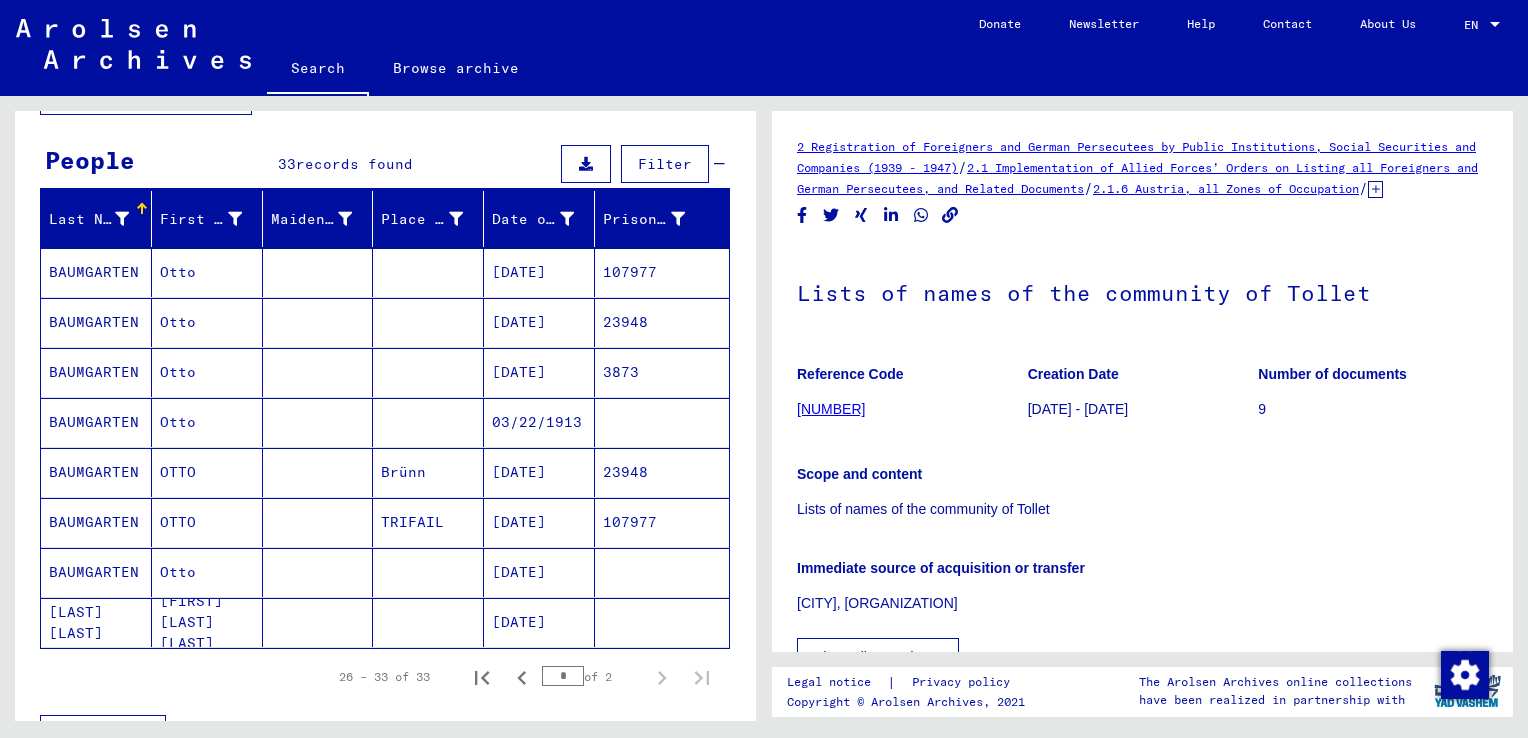 scroll, scrollTop: 156, scrollLeft: 0, axis: vertical 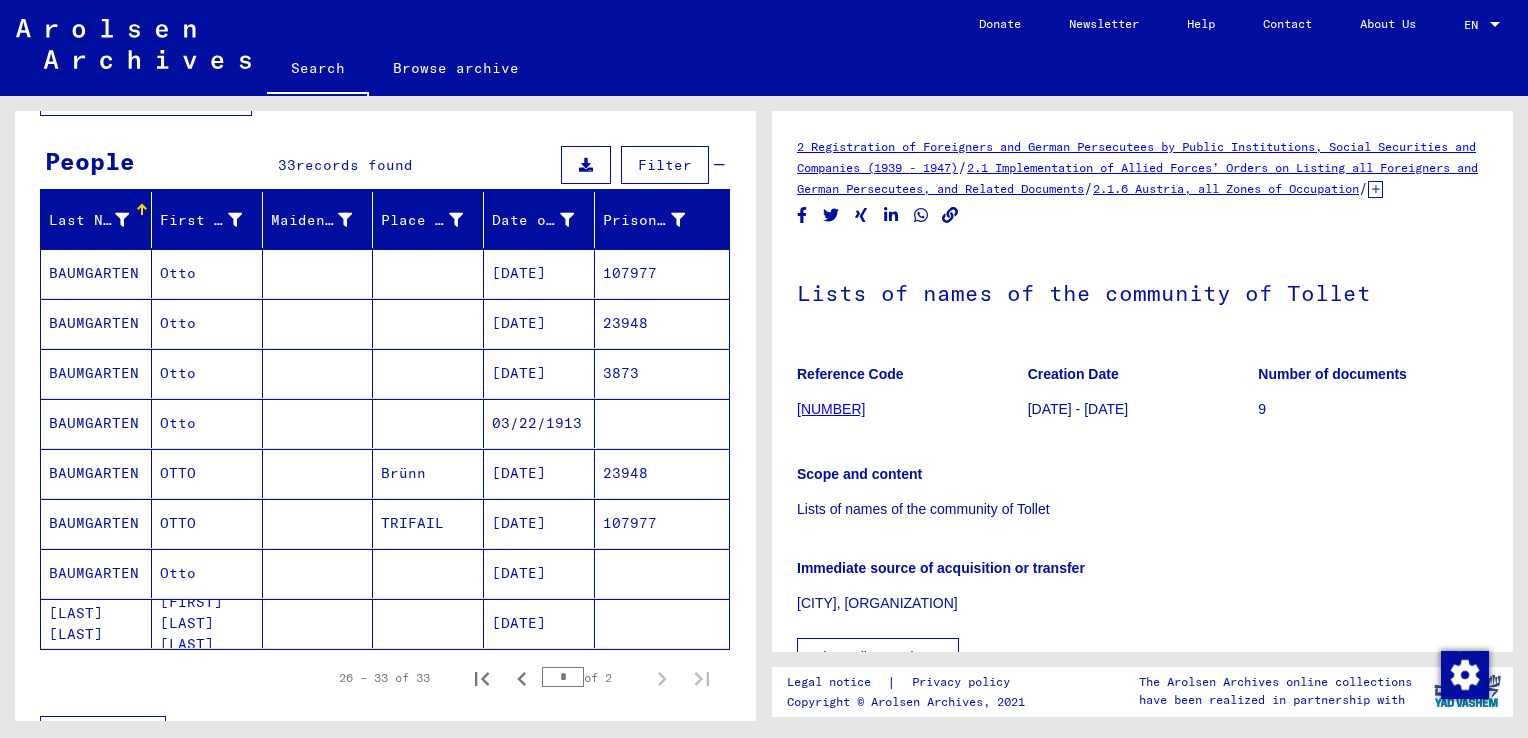 click on "Otto" at bounding box center (207, 373) 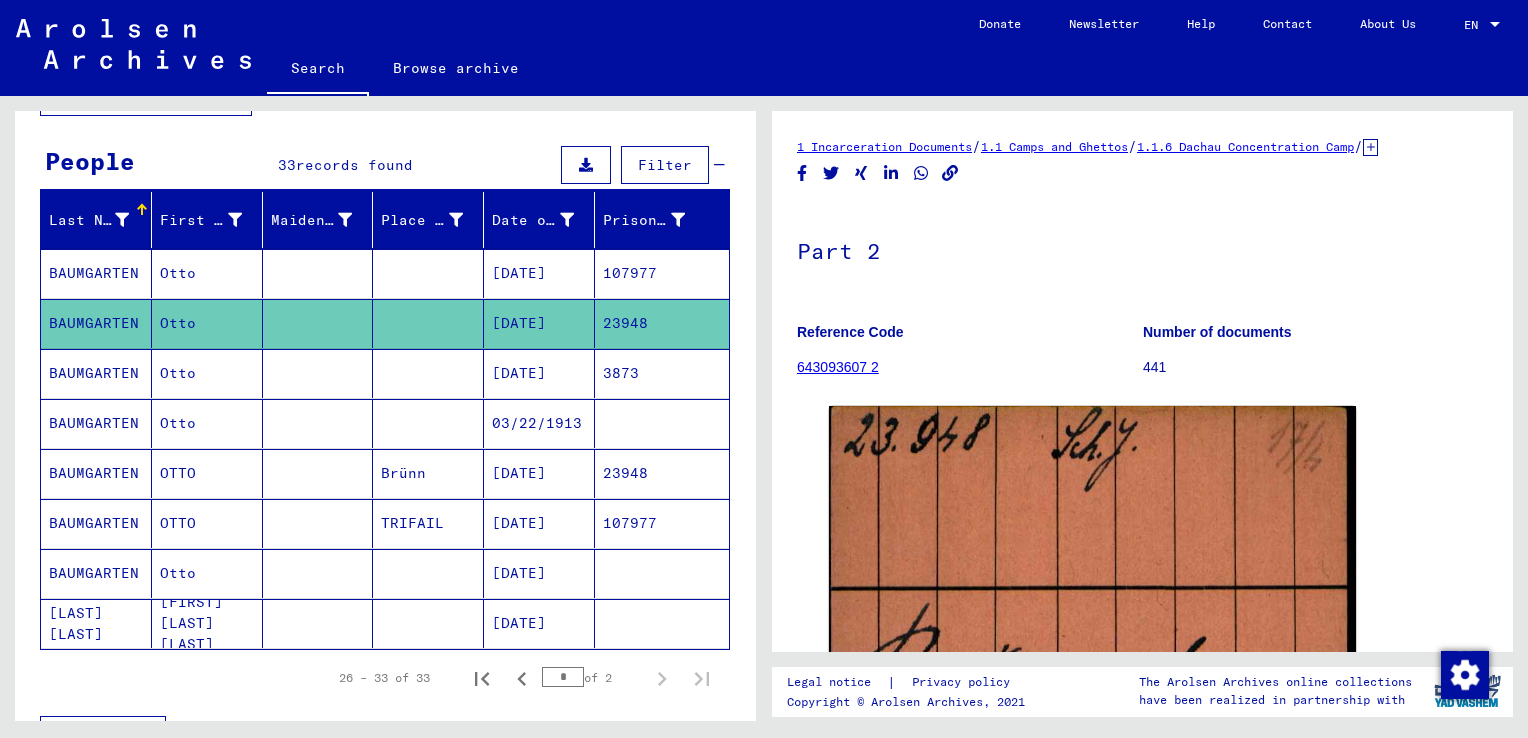click on "[DATE]" at bounding box center [539, 623] 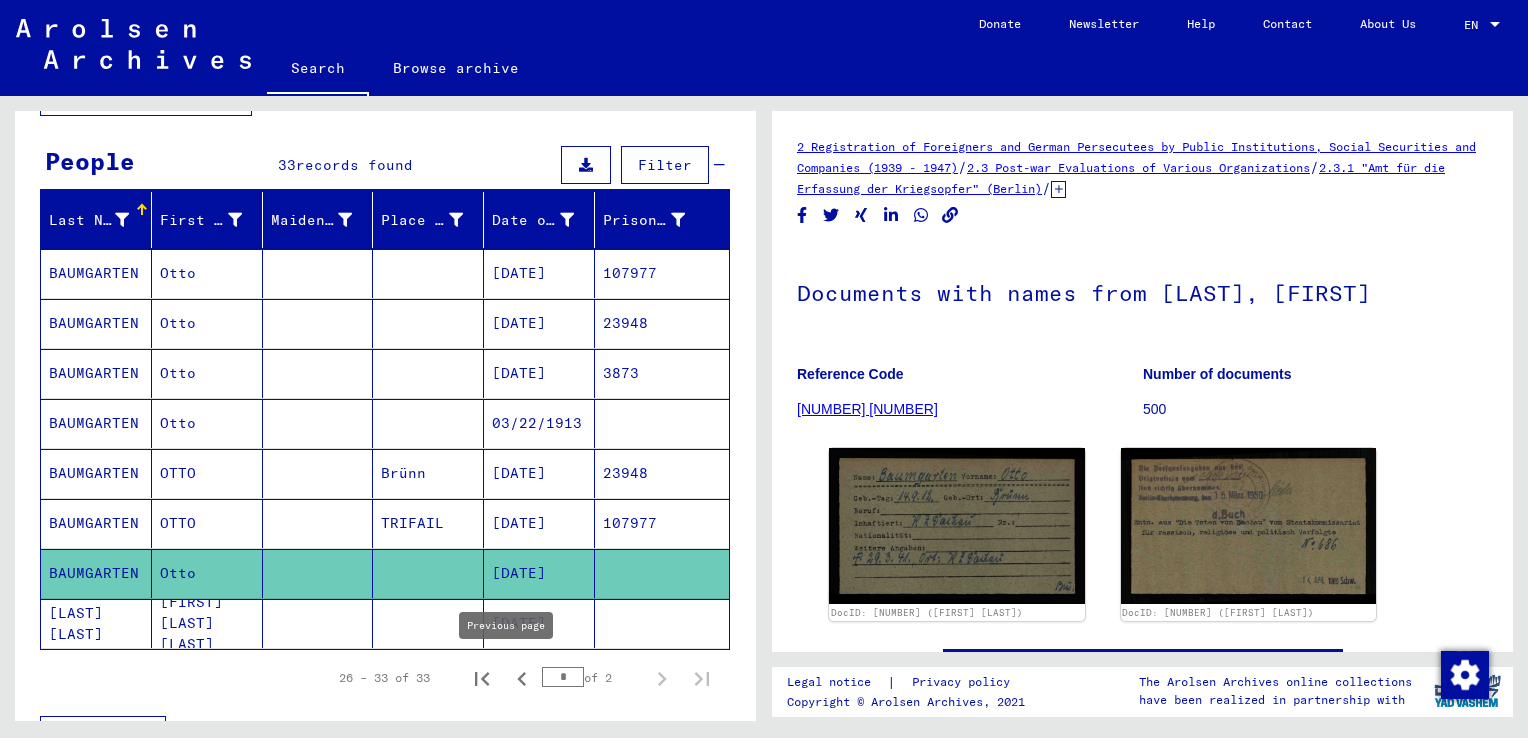 click 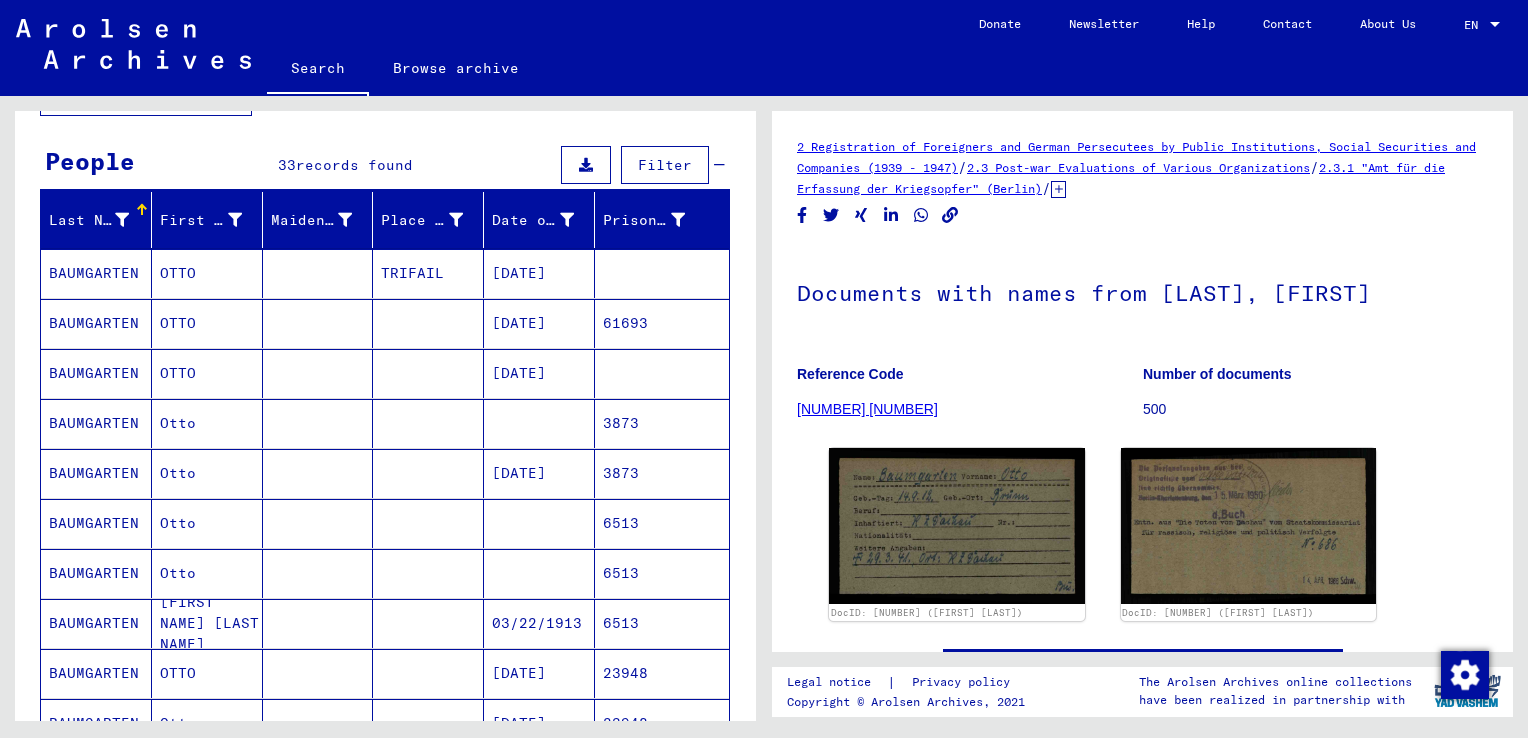 scroll, scrollTop: 436, scrollLeft: 0, axis: vertical 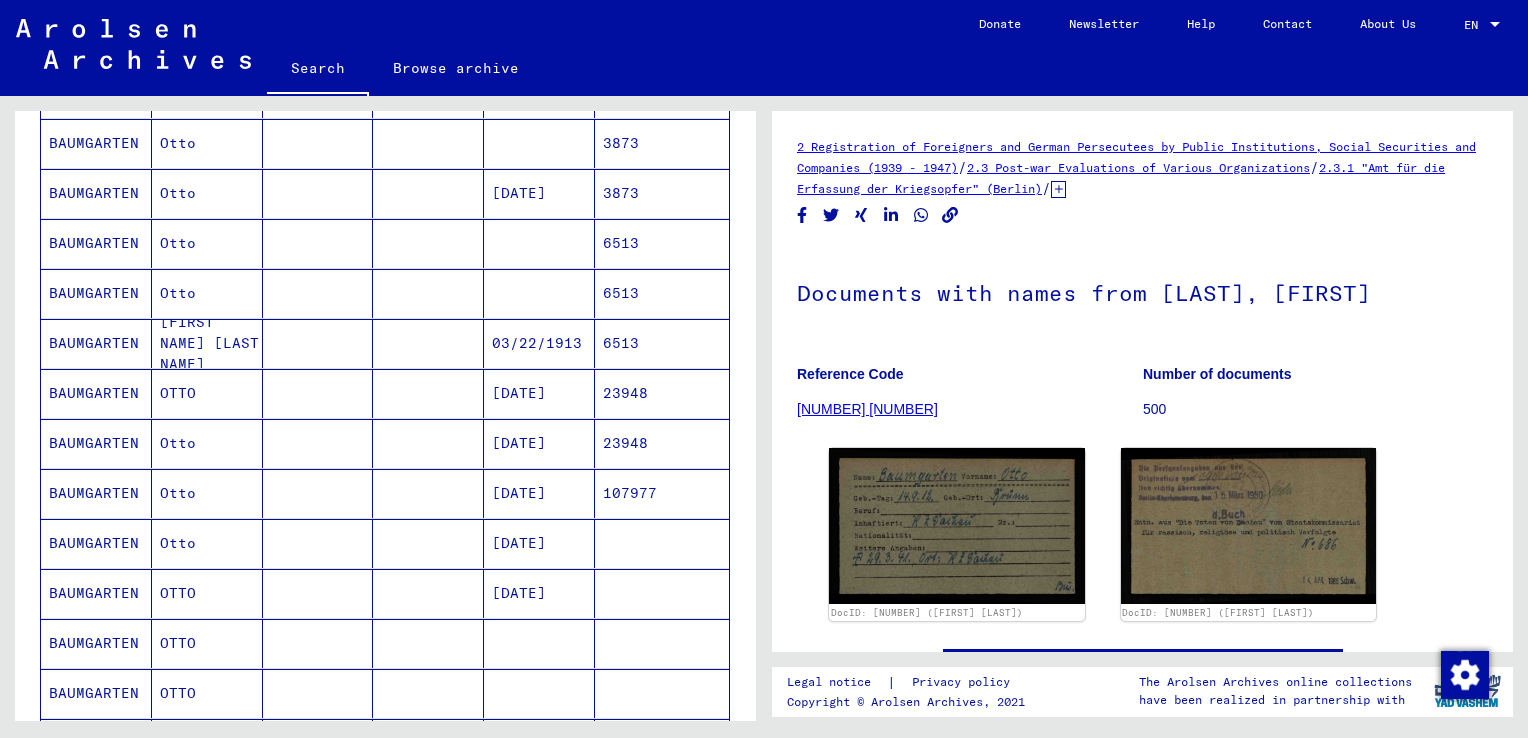 click at bounding box center [428, 443] 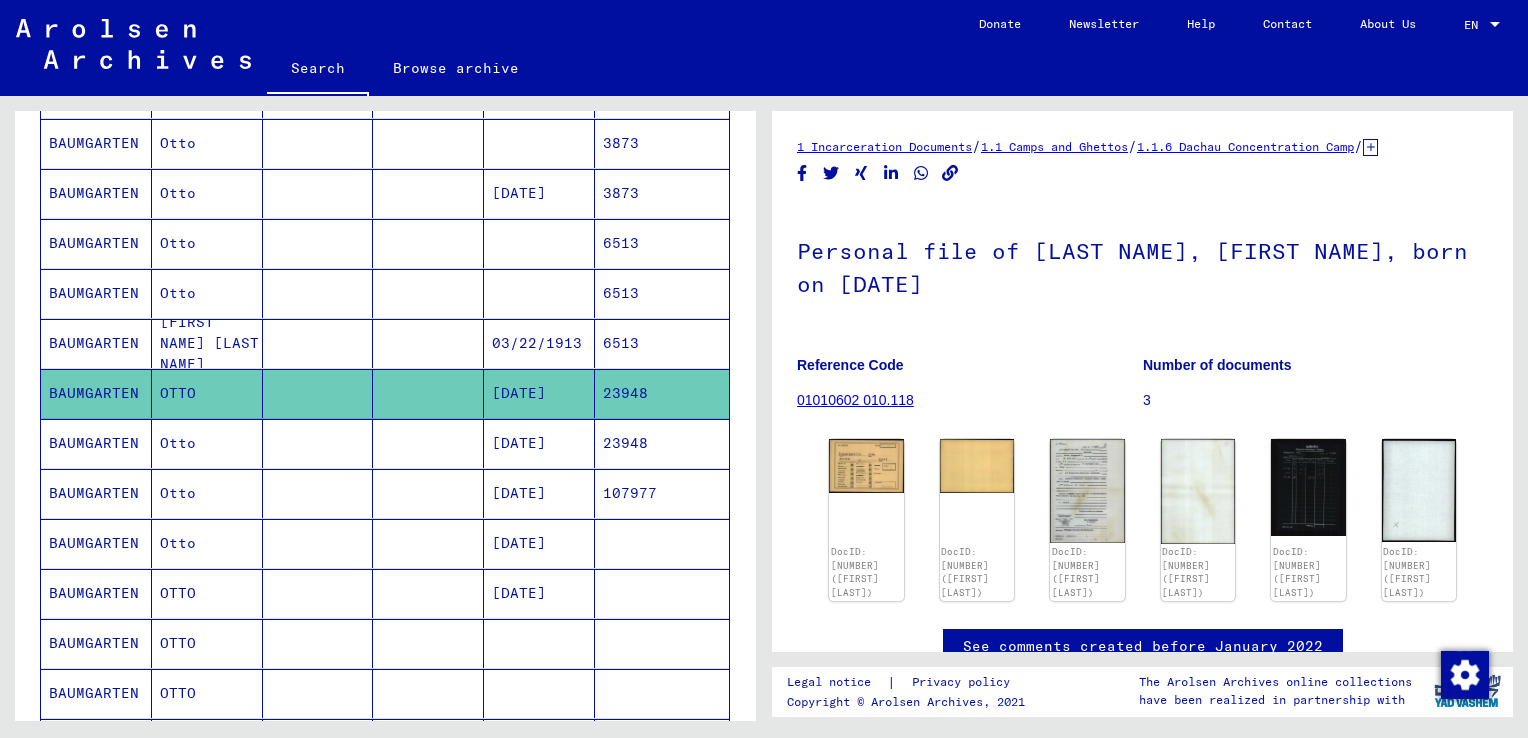 click on "23948" at bounding box center [662, 493] 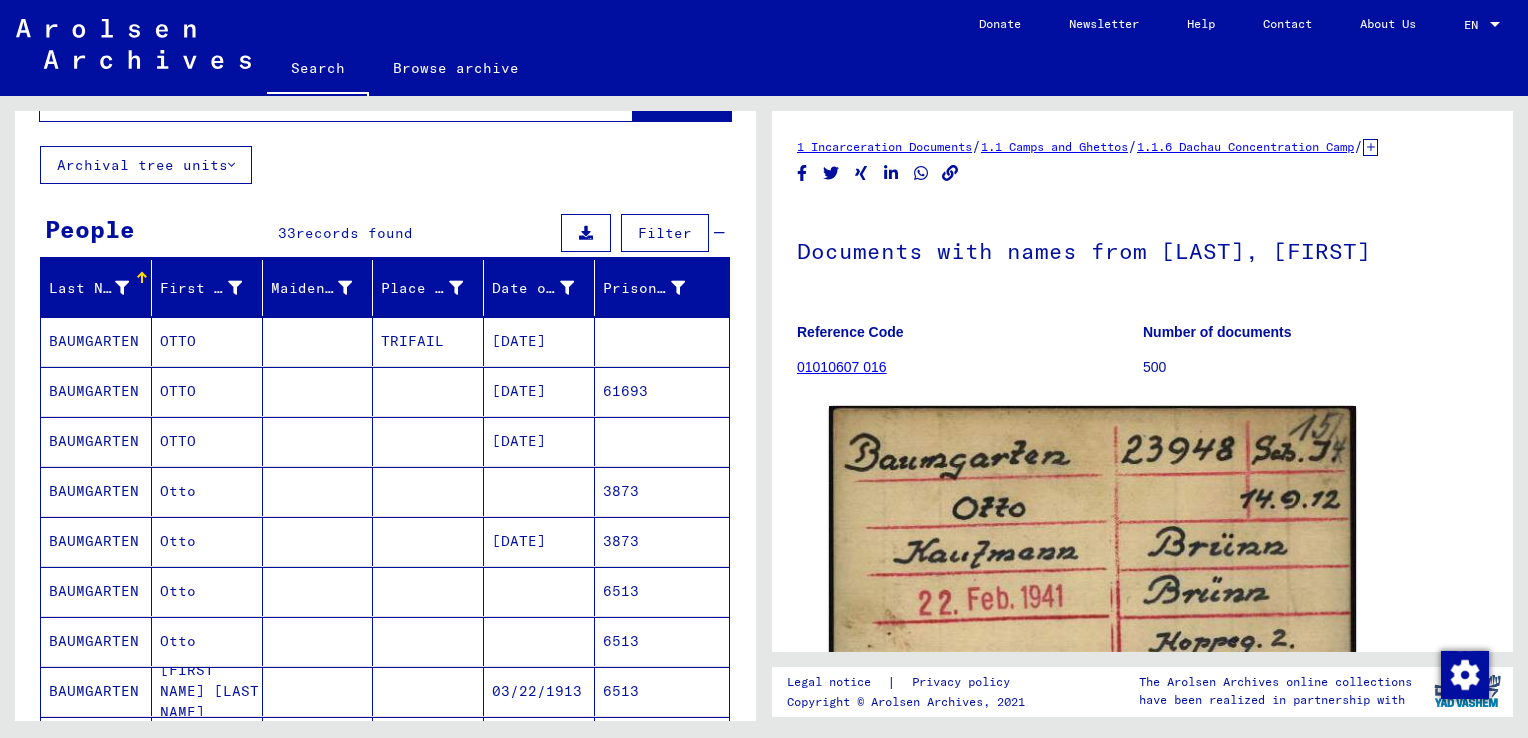 scroll, scrollTop: 0, scrollLeft: 0, axis: both 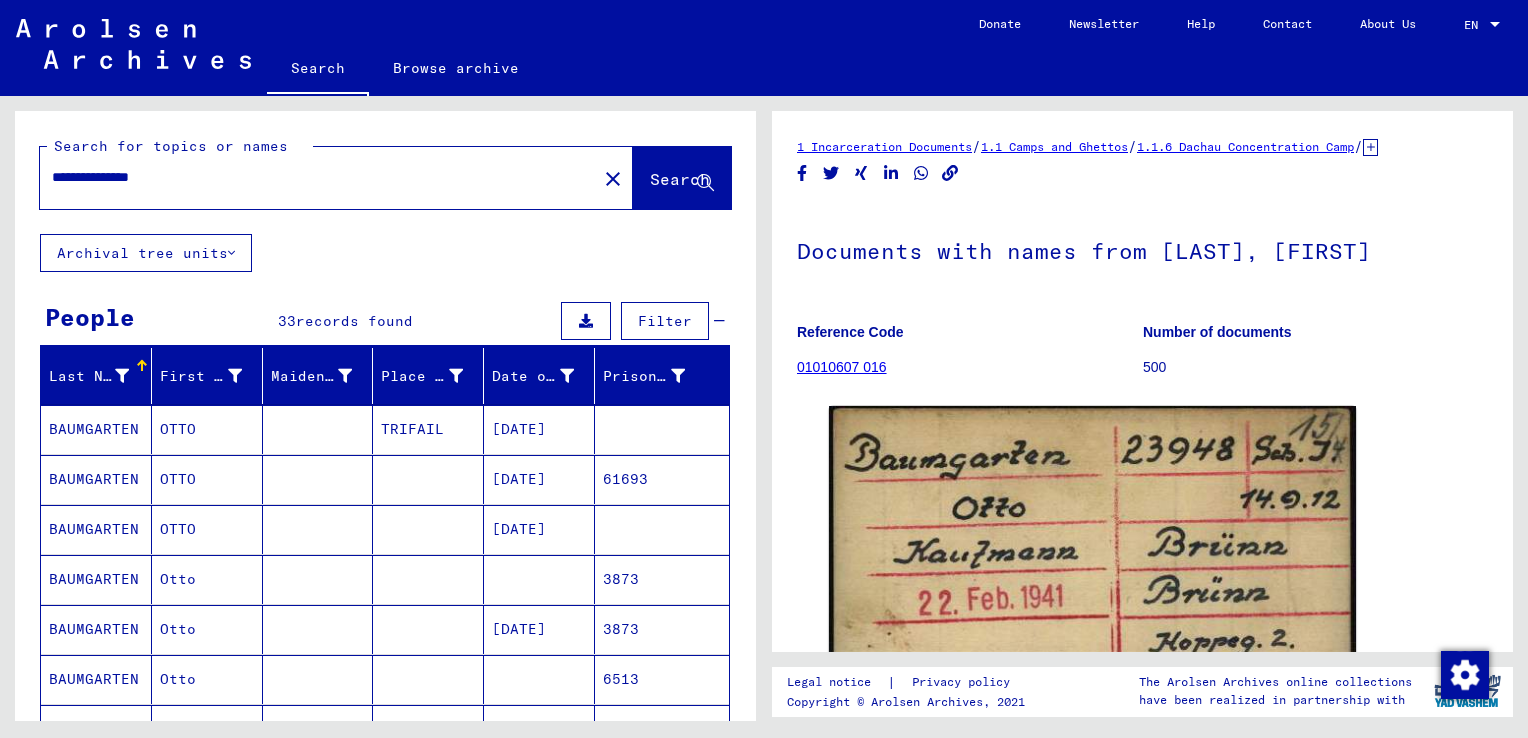click on "**********" at bounding box center [318, 177] 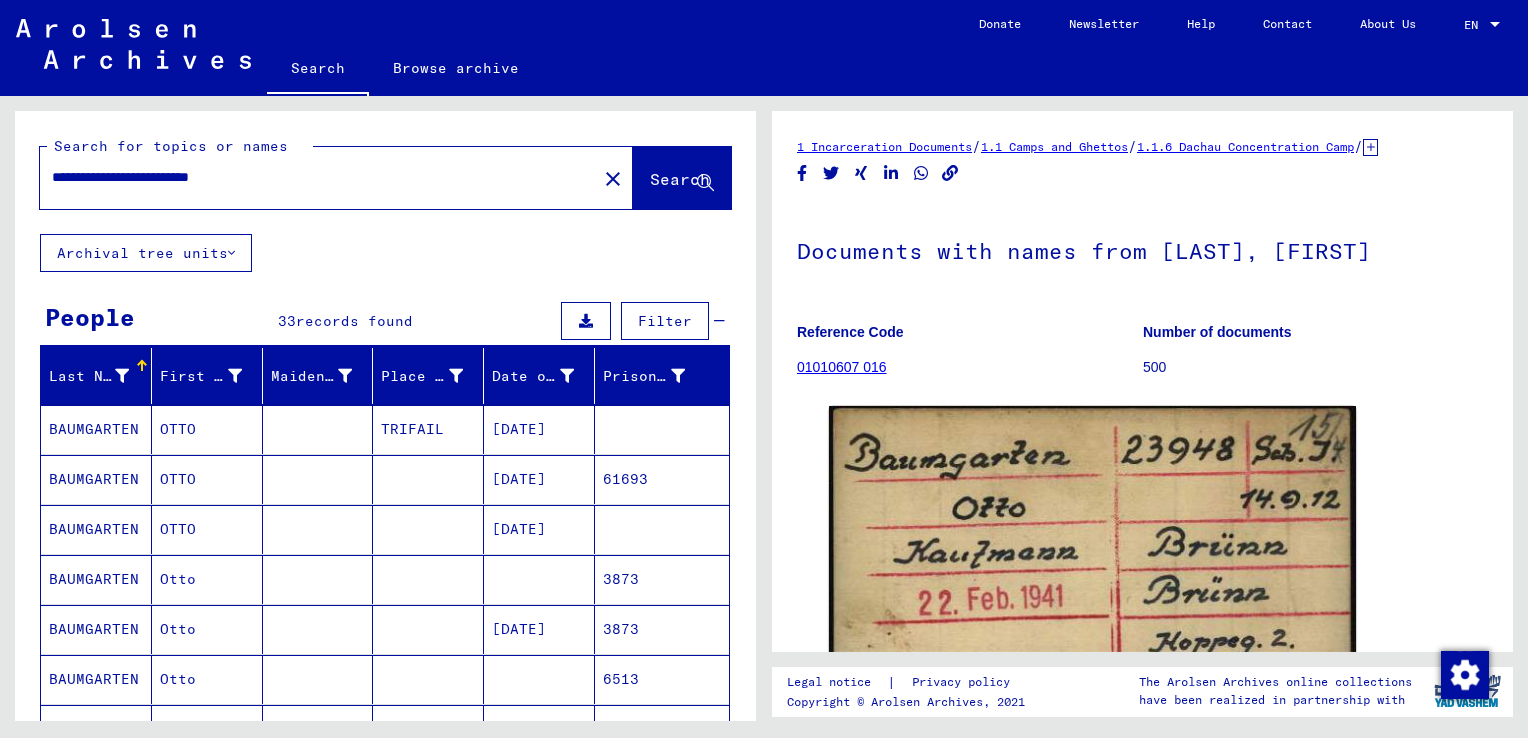 click on "**********" at bounding box center (318, 177) 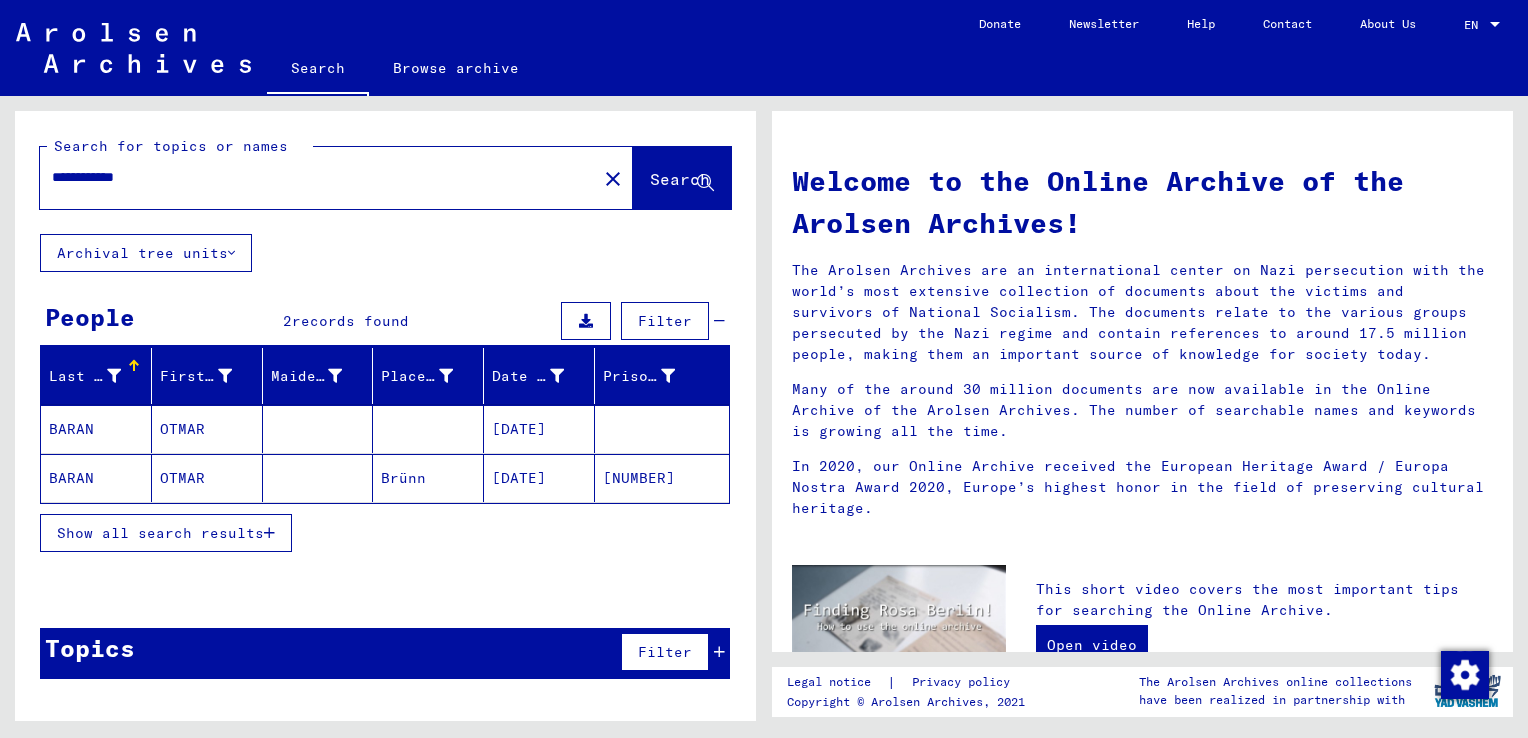 click on "OTMAR" at bounding box center (207, 478) 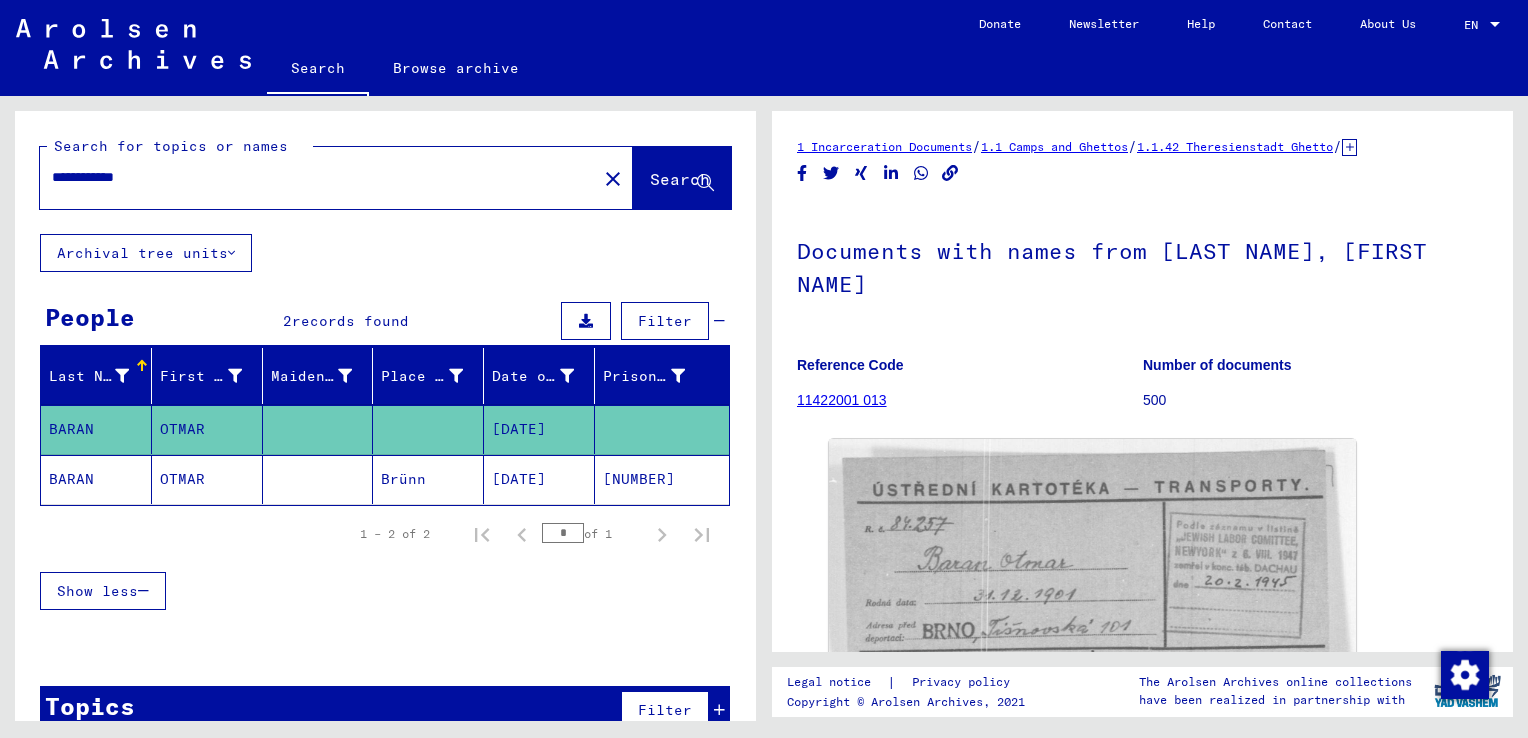 click on "Brünn" 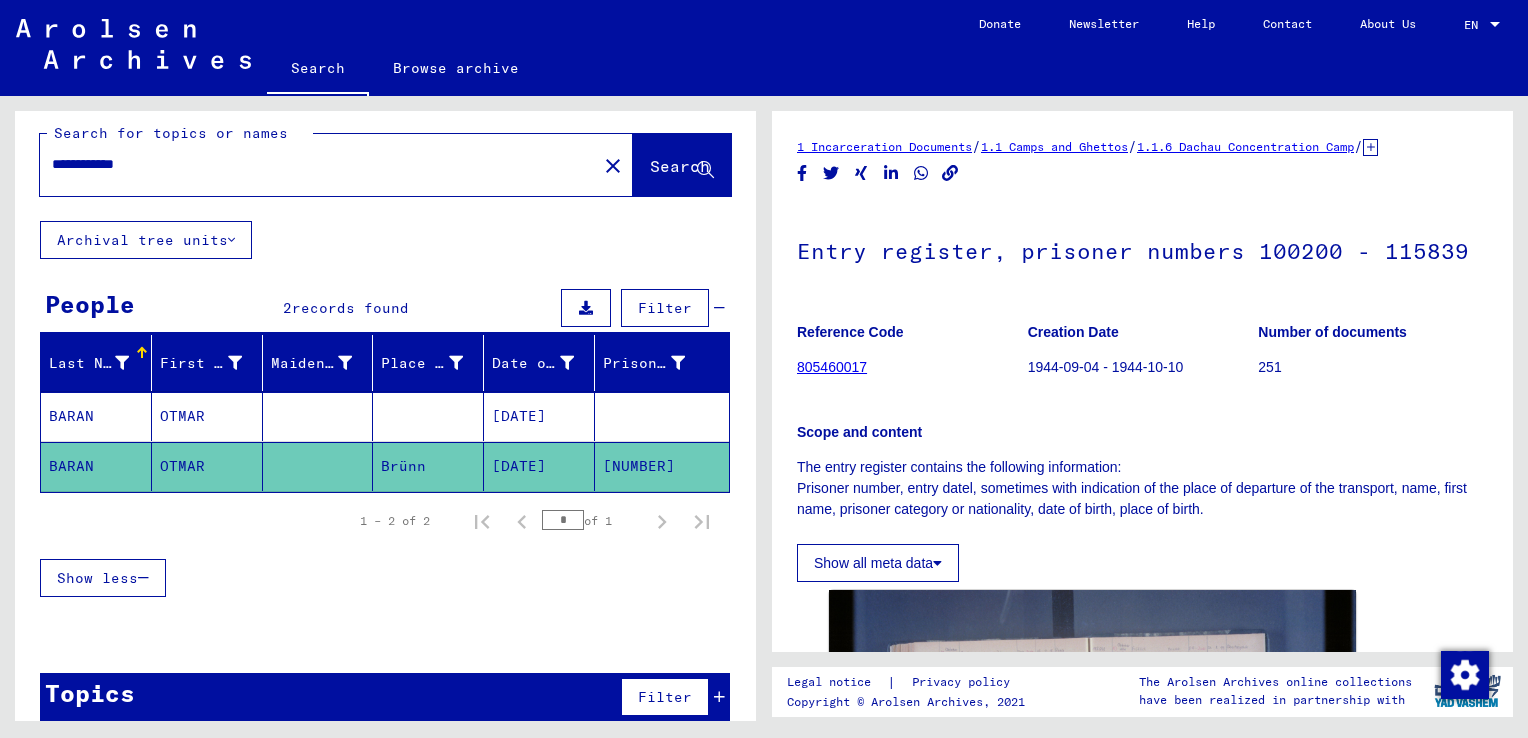 scroll, scrollTop: 20, scrollLeft: 0, axis: vertical 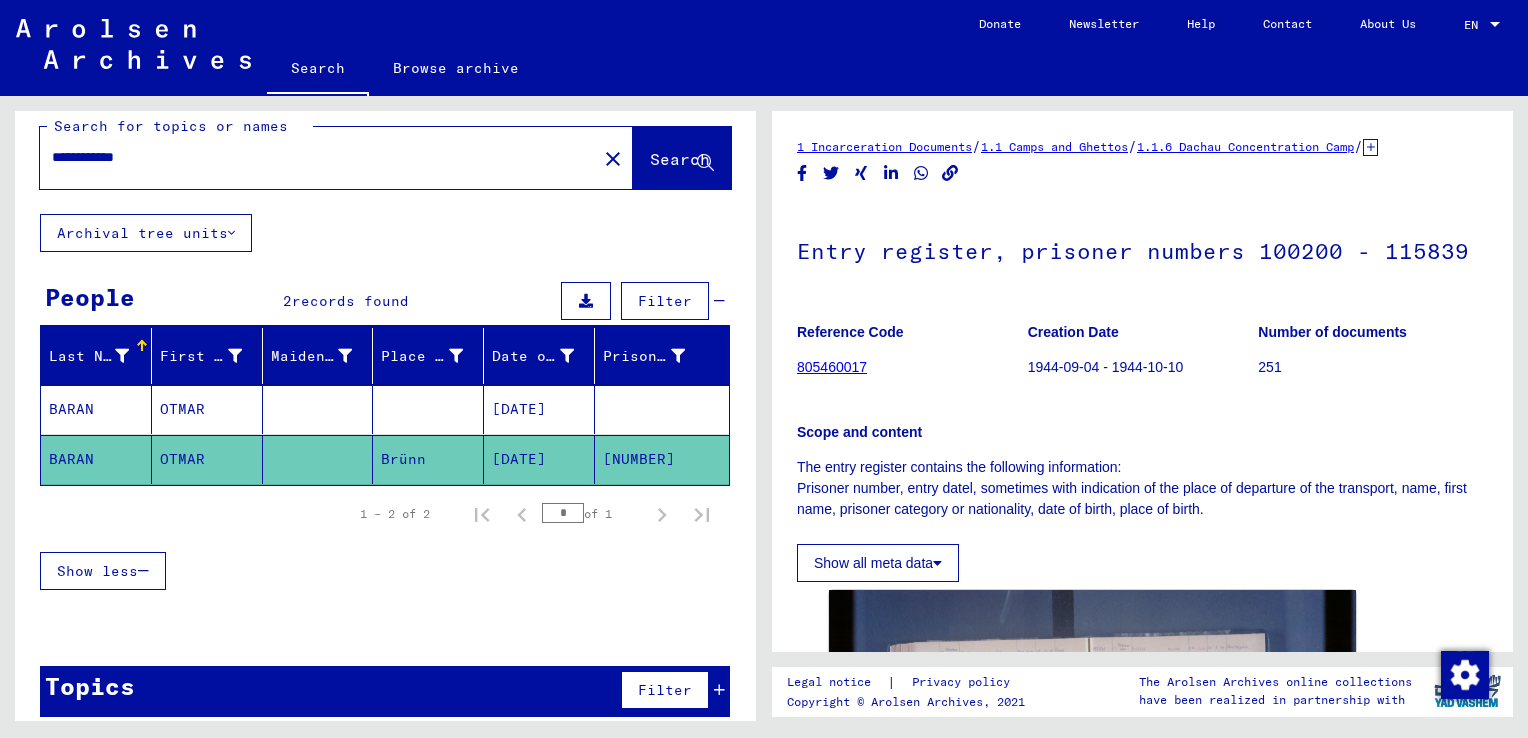 click on "**********" at bounding box center [318, 157] 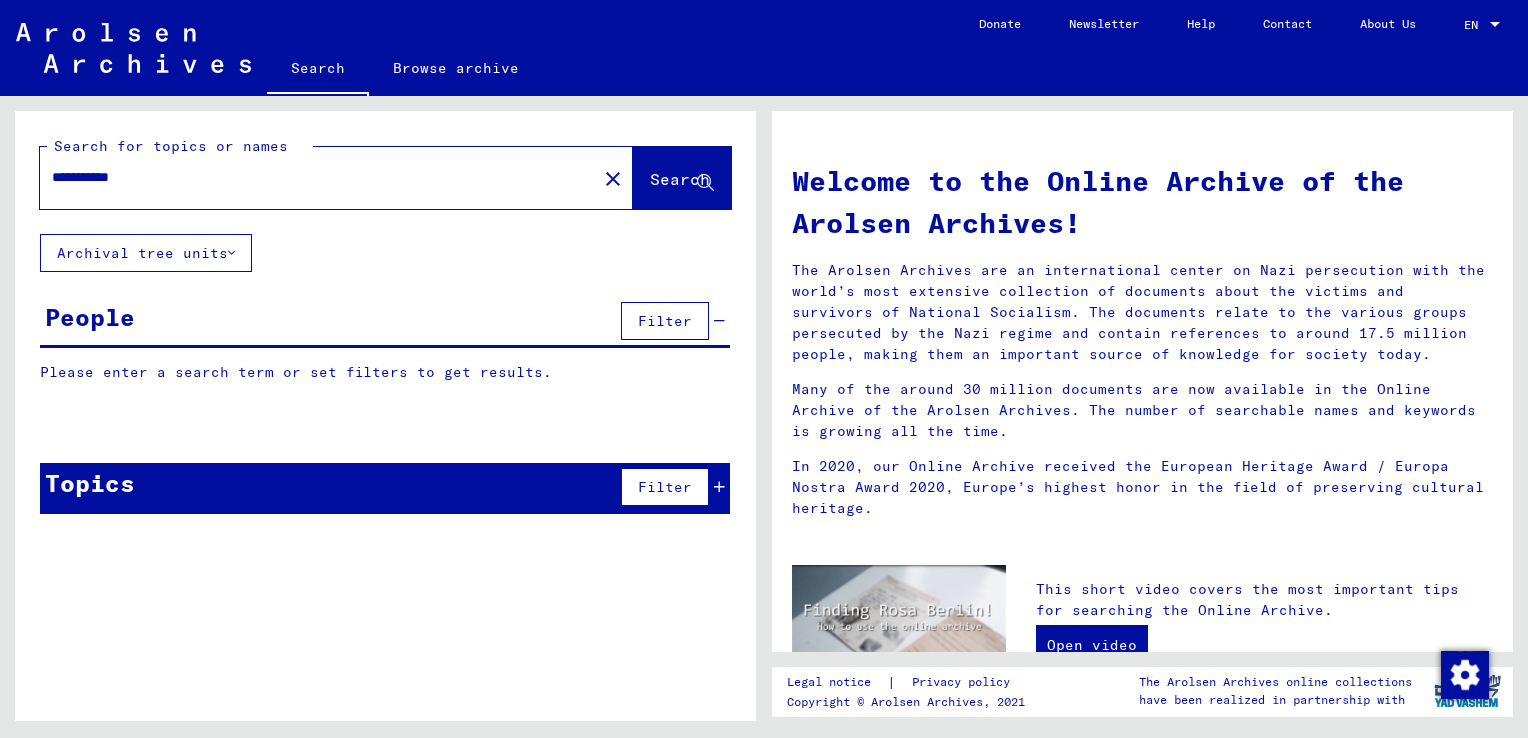 scroll, scrollTop: 0, scrollLeft: 0, axis: both 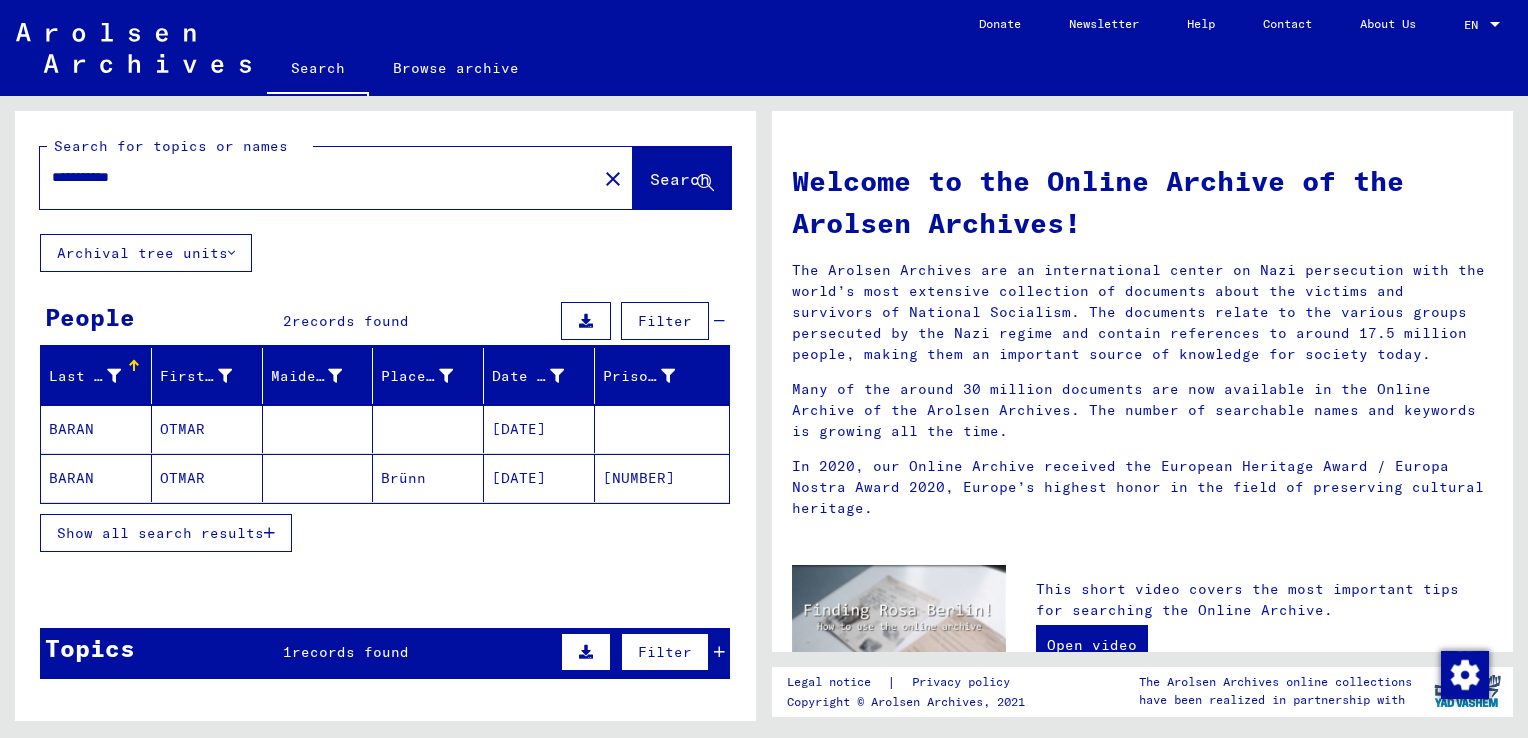 click on "OTMAR" at bounding box center (207, 478) 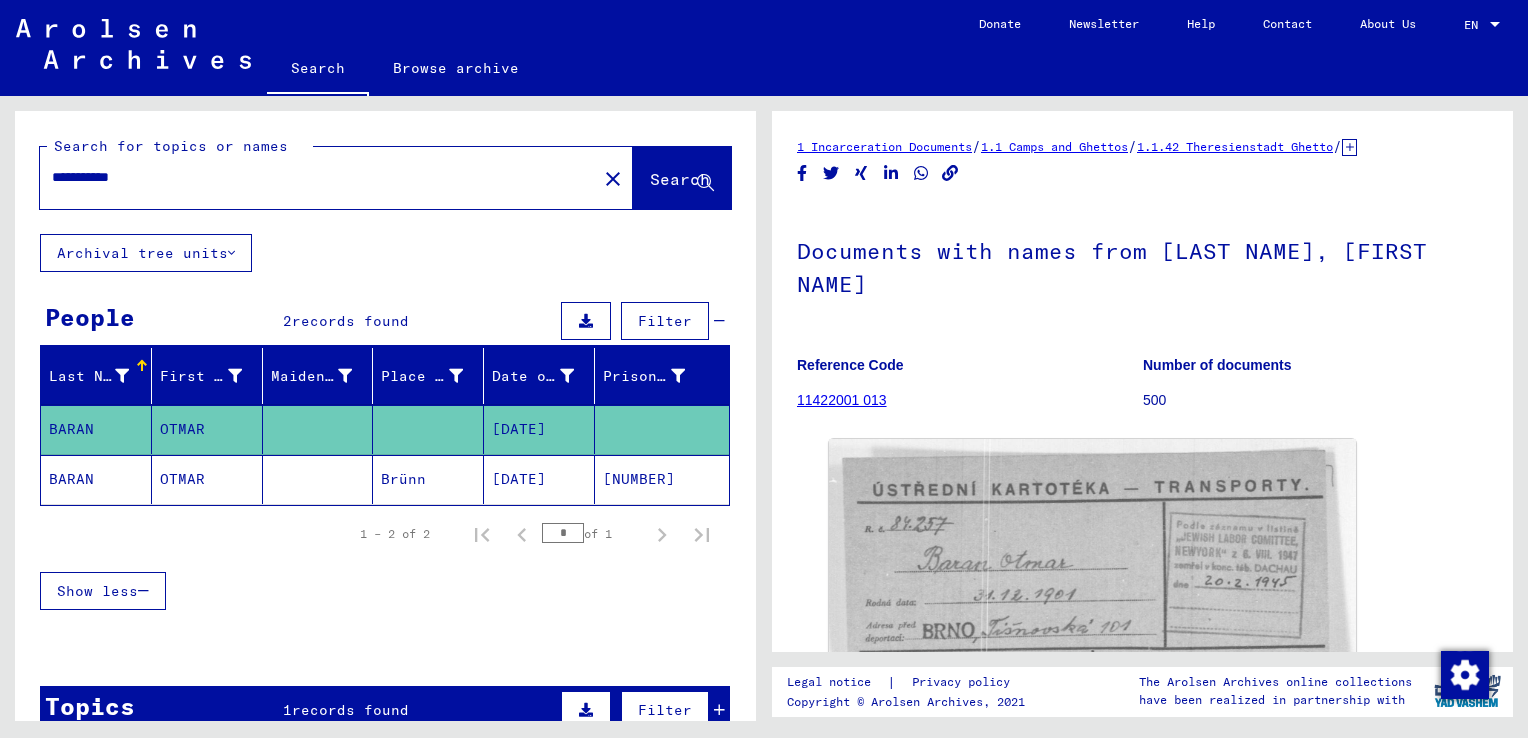 click 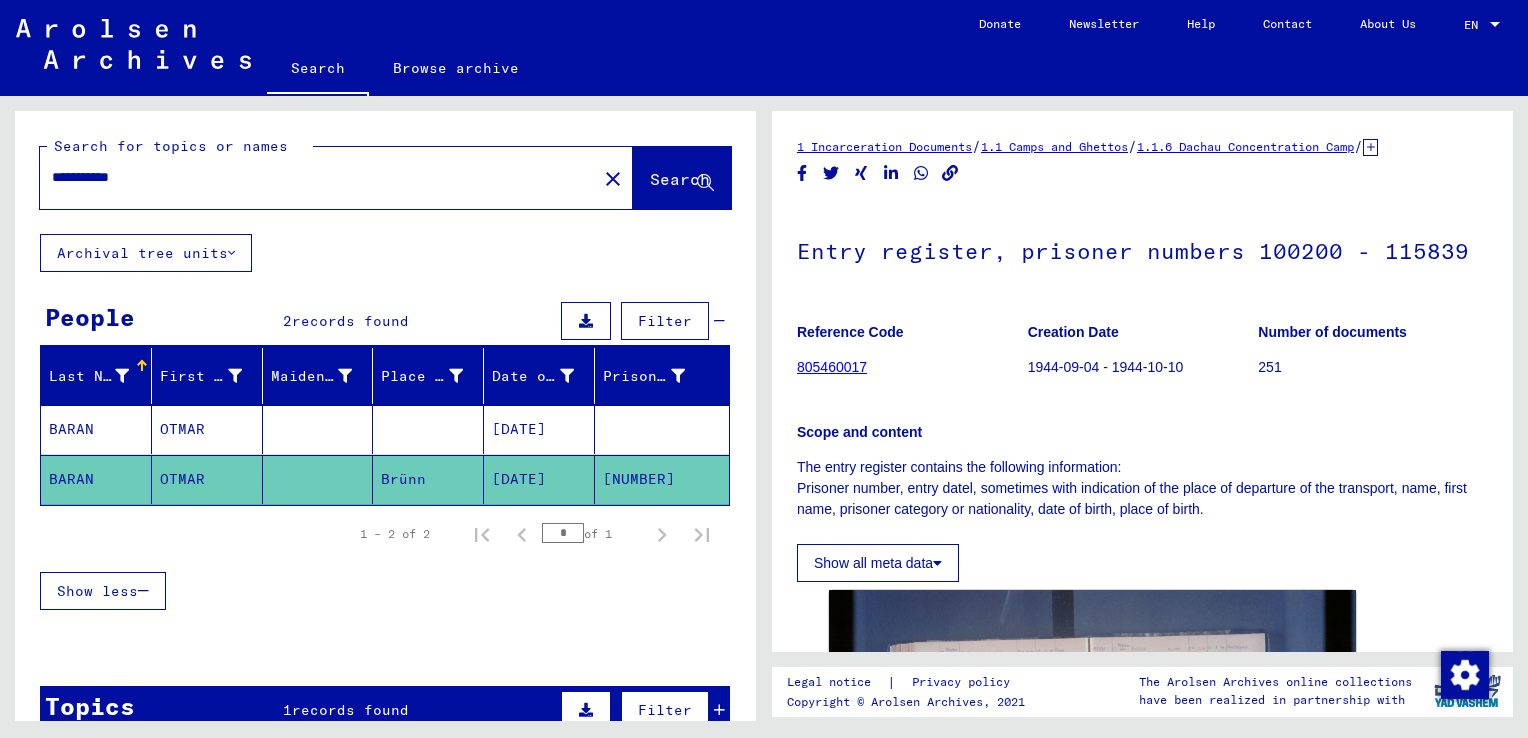 click on "[DATE]" at bounding box center (539, 479) 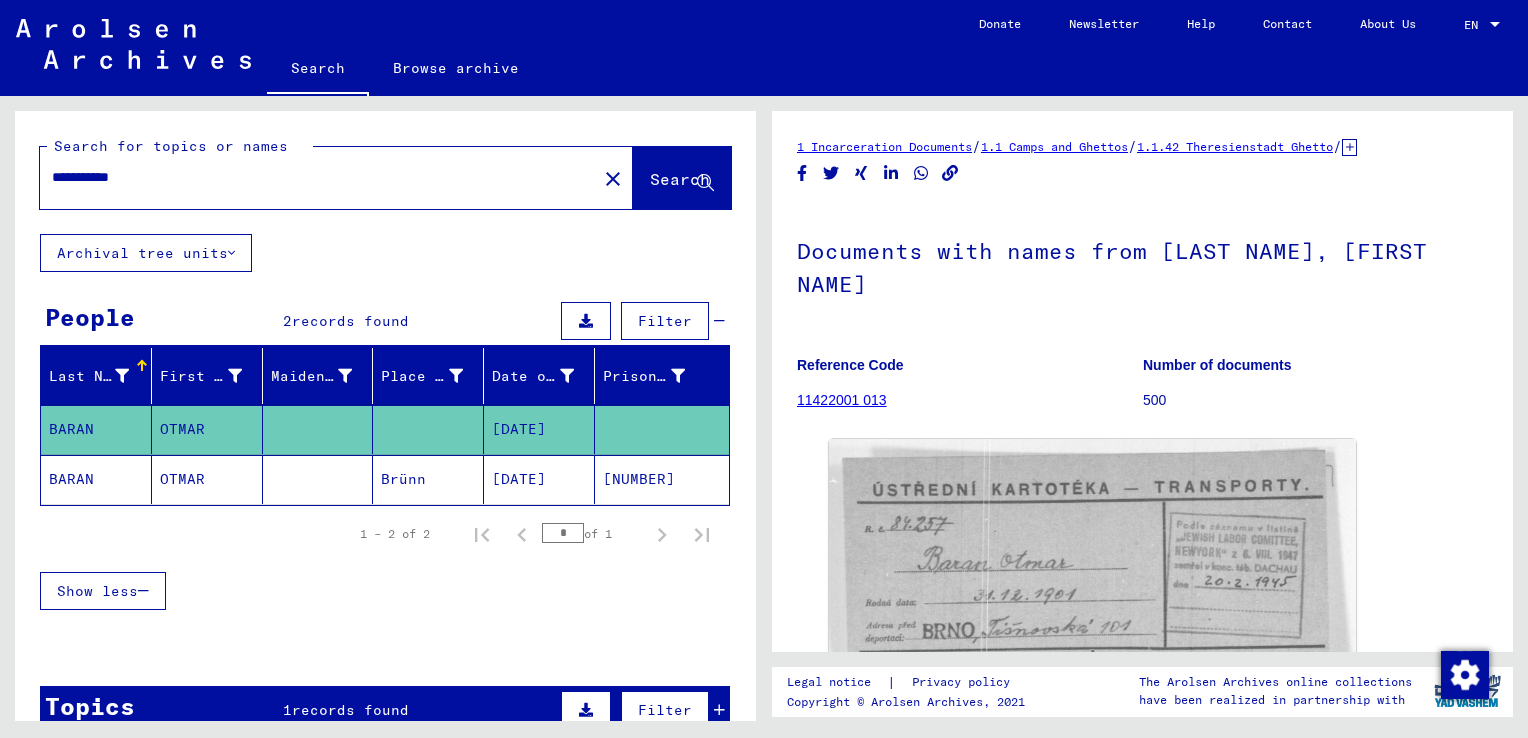 click on "[DATE]" 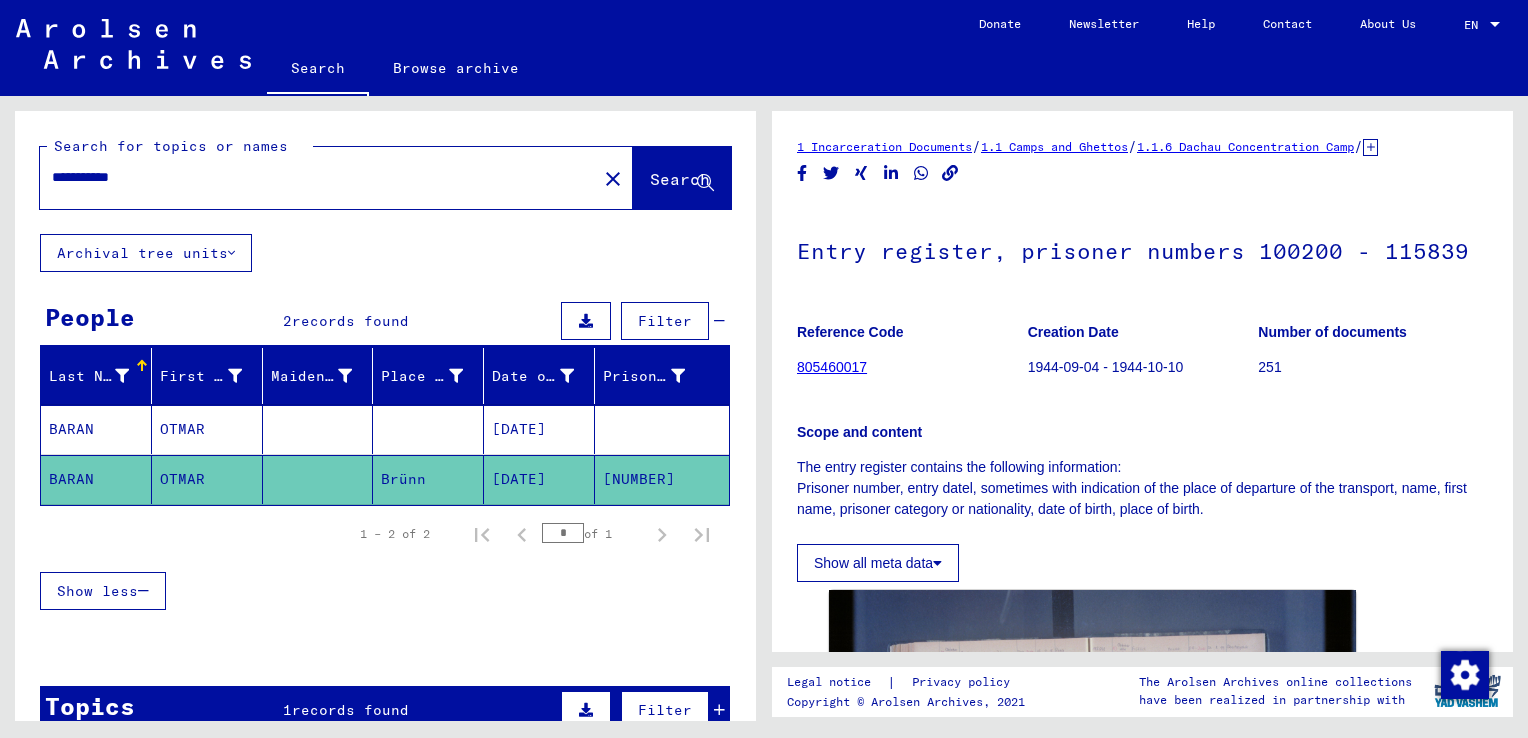 click on "**********" at bounding box center (318, 177) 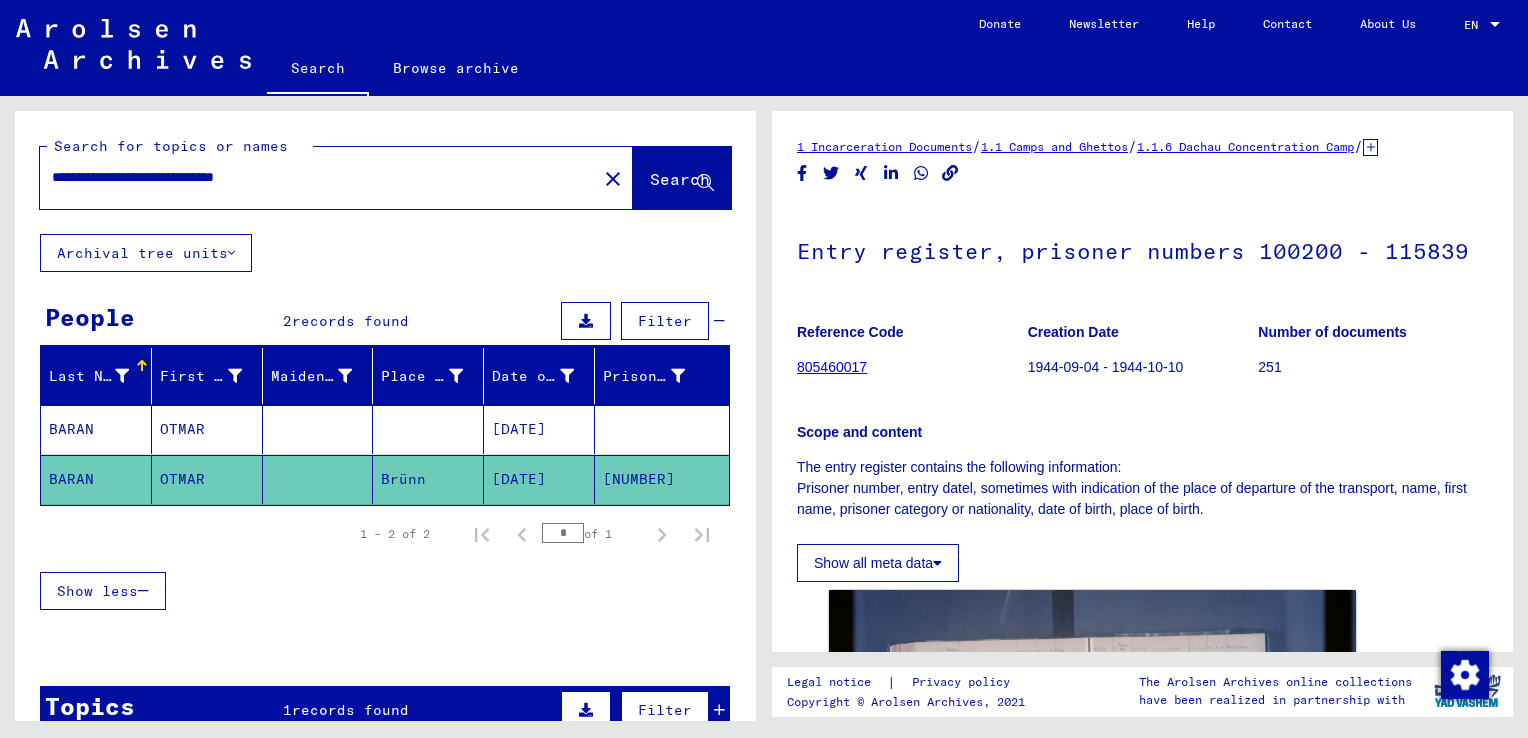 click on "**********" at bounding box center (318, 177) 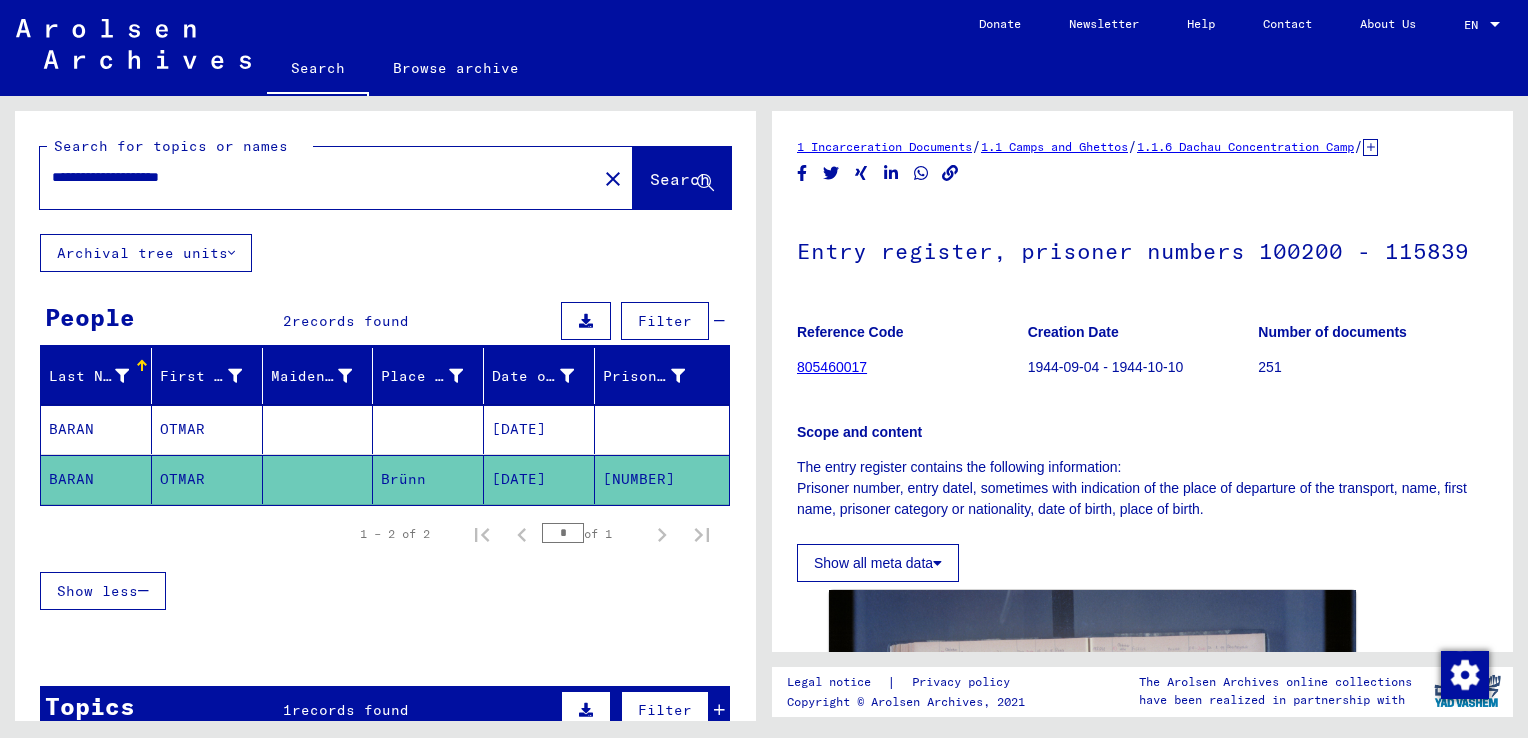 click on "**********" at bounding box center (318, 177) 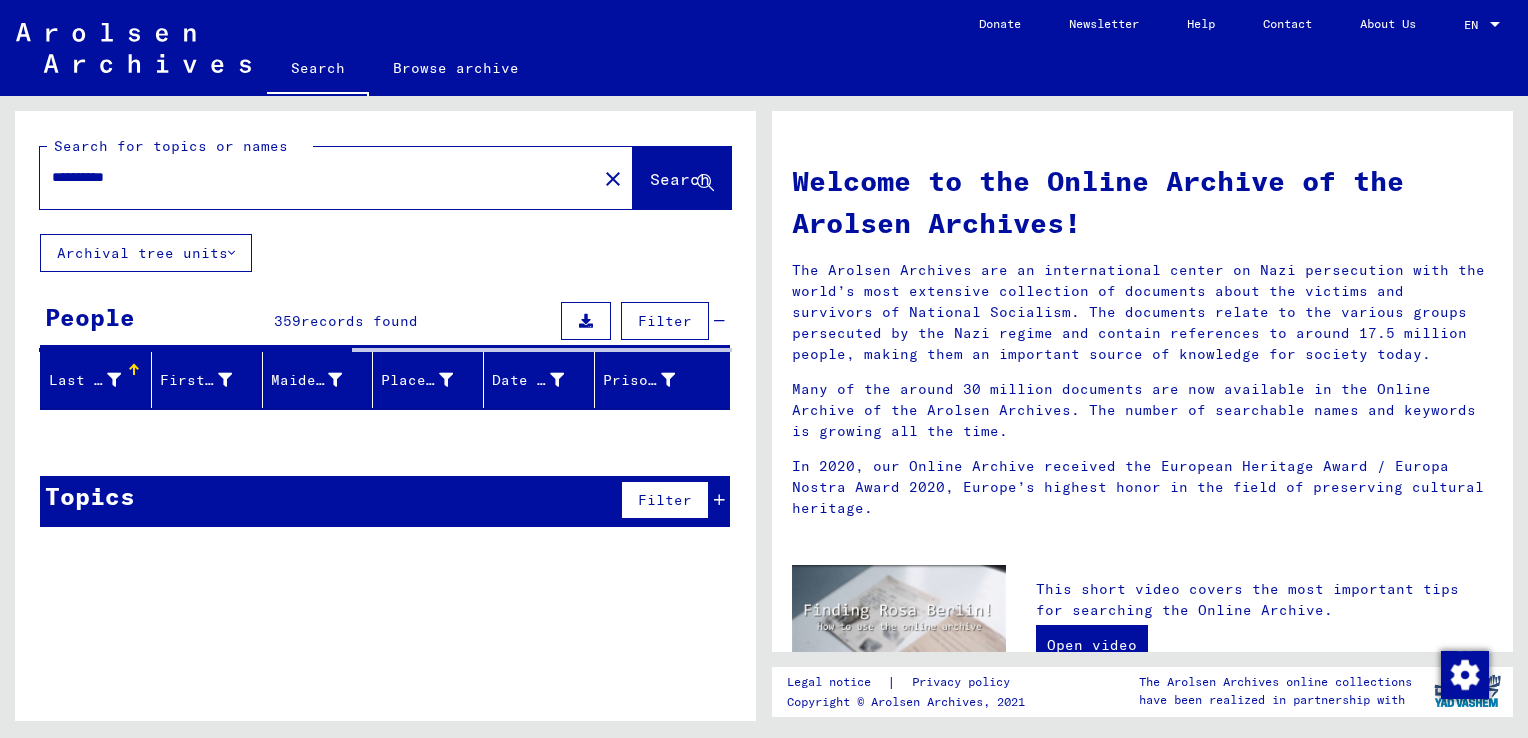 click on "**********" at bounding box center (312, 177) 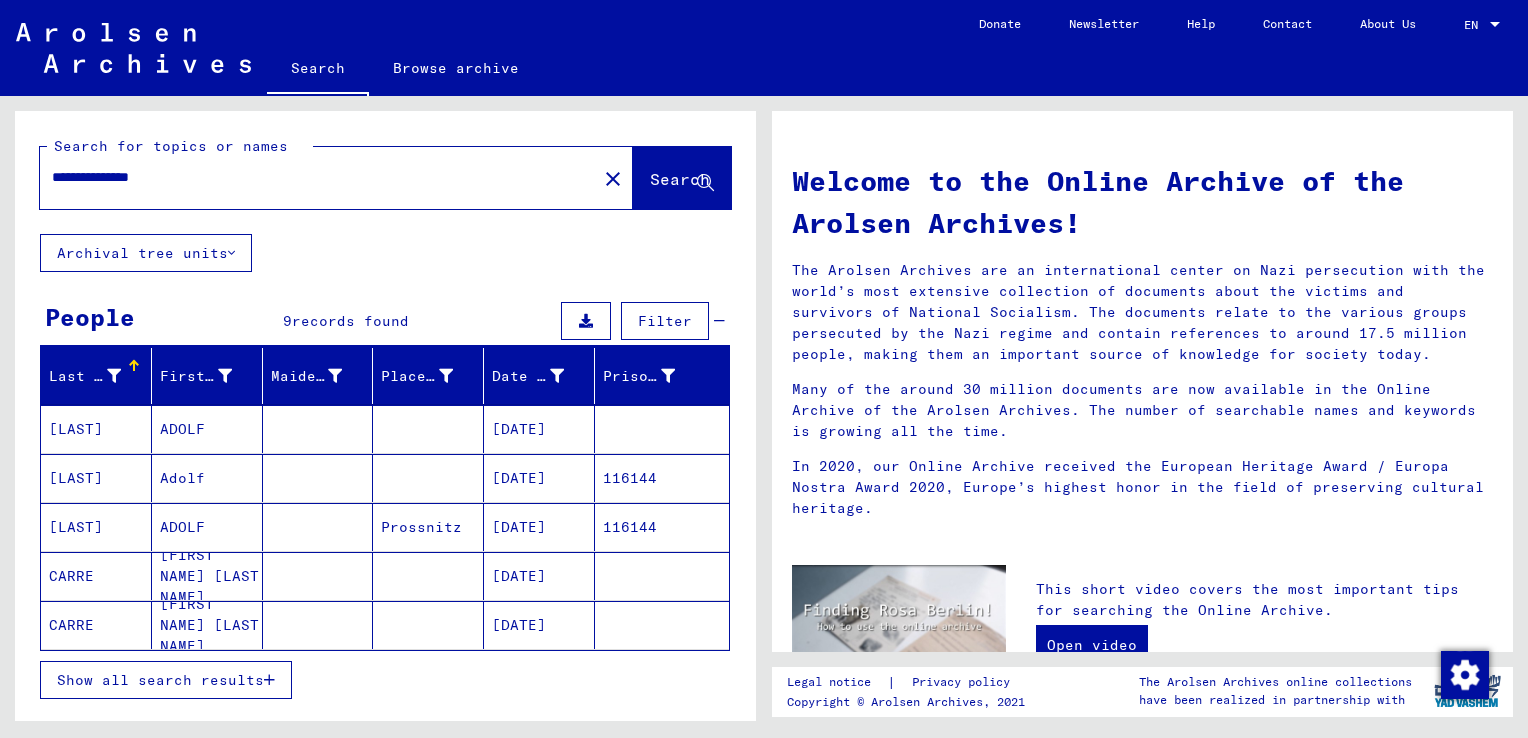 click on "ADOLF" at bounding box center (207, 478) 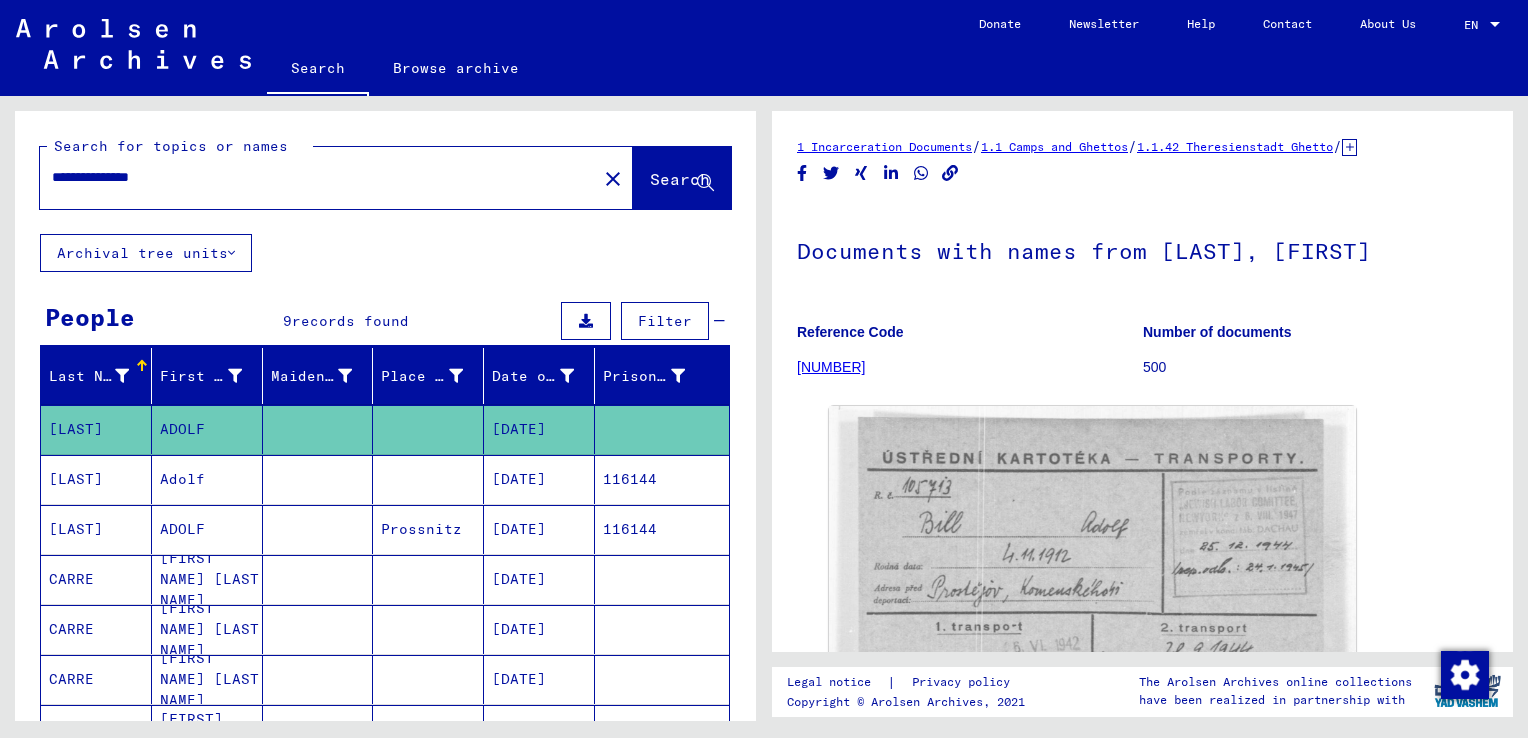 click on "[DATE]" at bounding box center (539, 529) 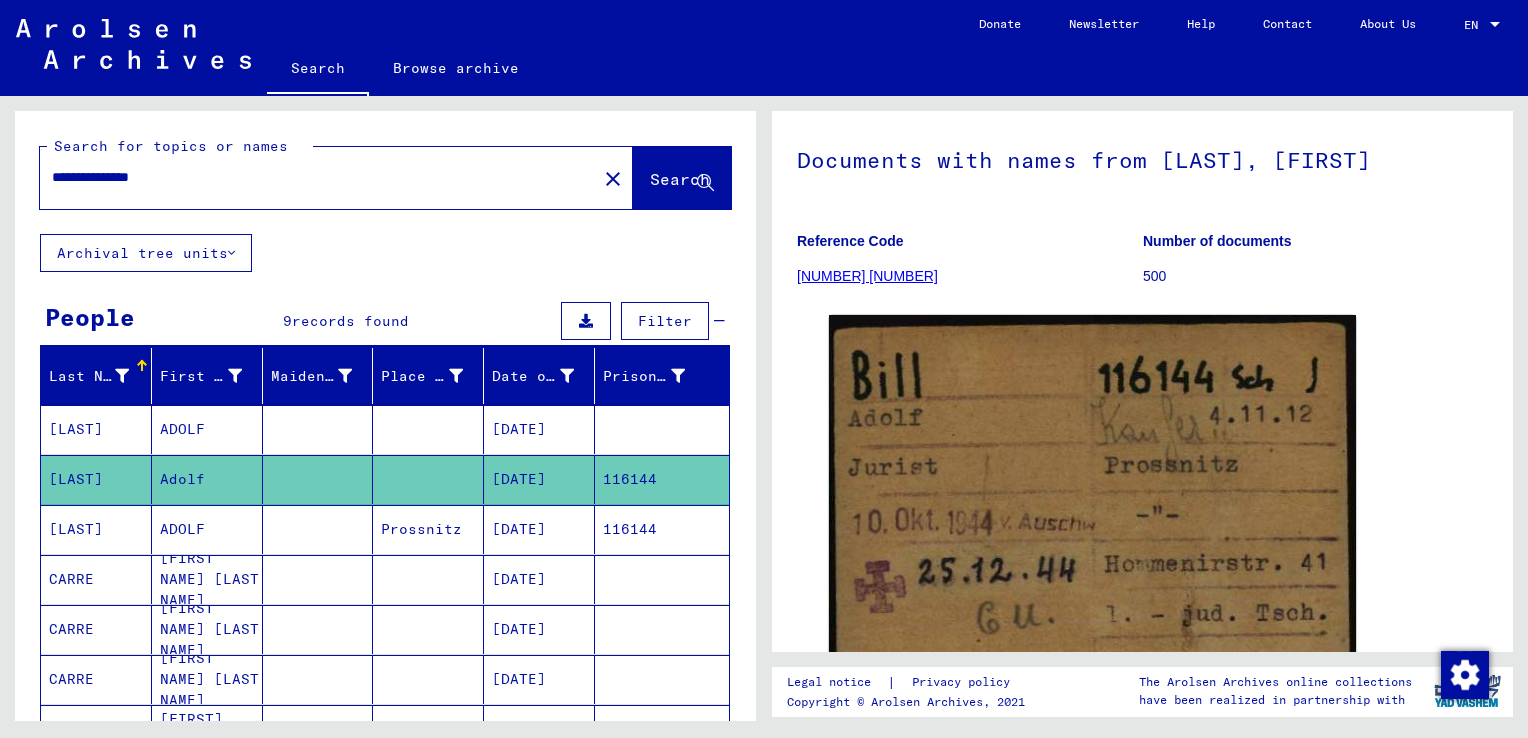 scroll, scrollTop: 100, scrollLeft: 0, axis: vertical 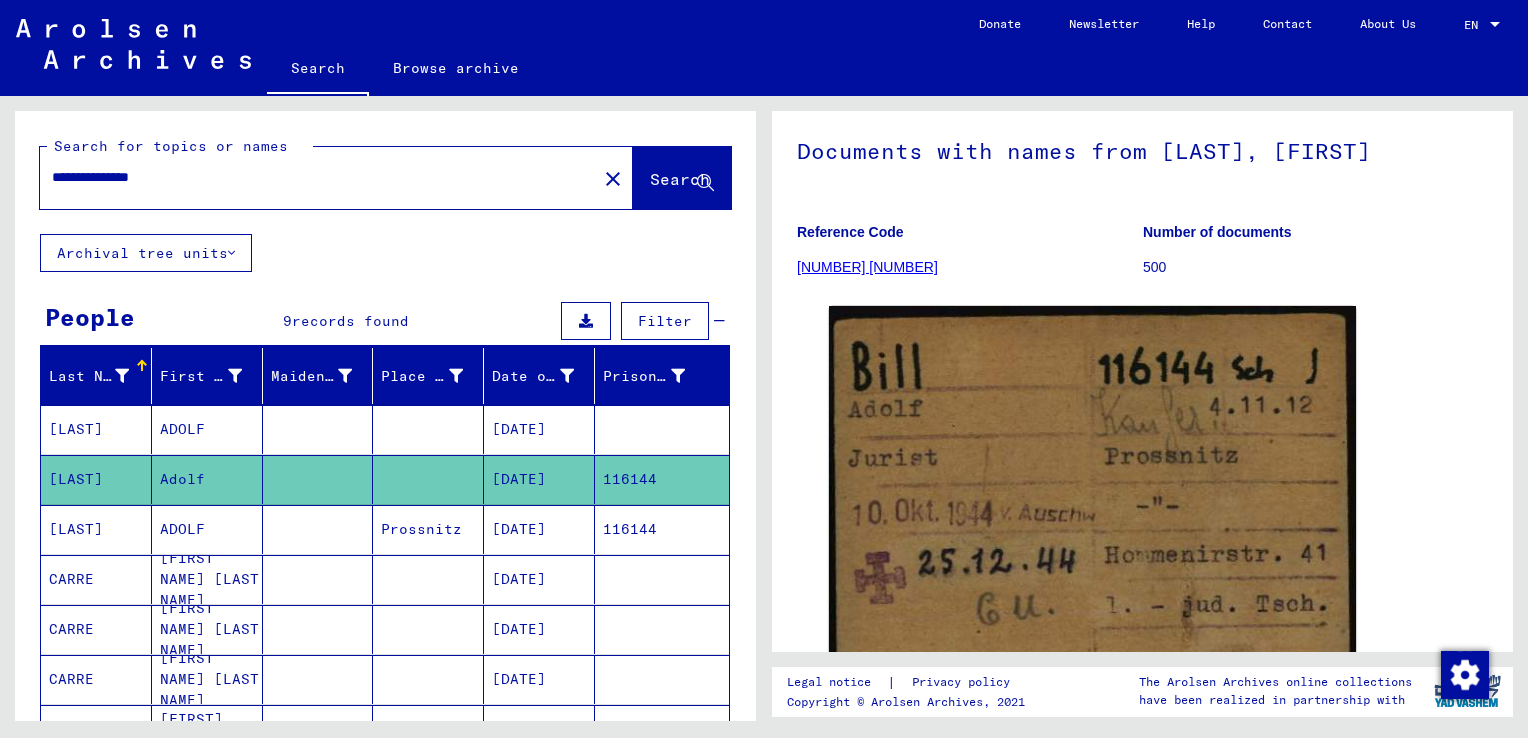 click on "**********" at bounding box center [318, 177] 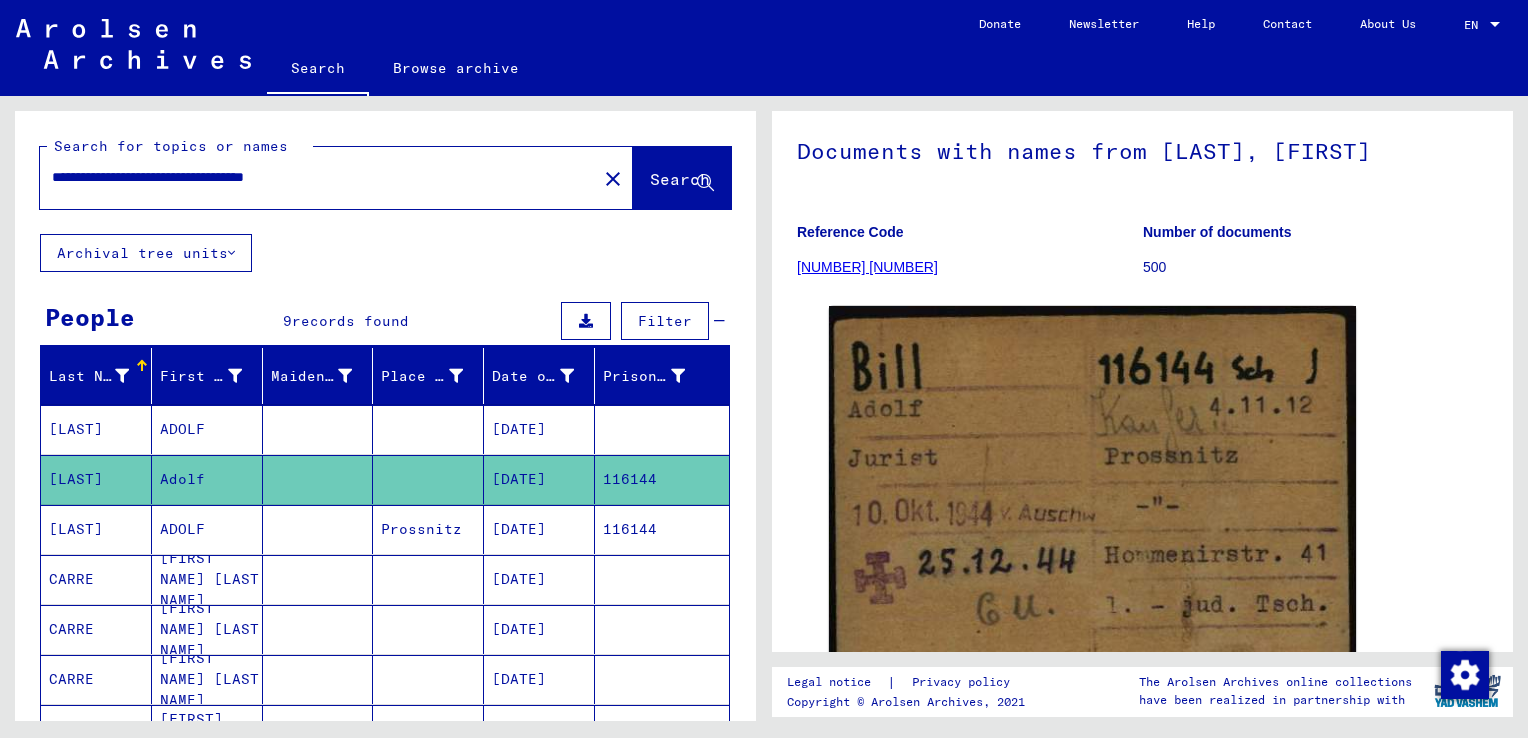 click on "**********" at bounding box center (318, 177) 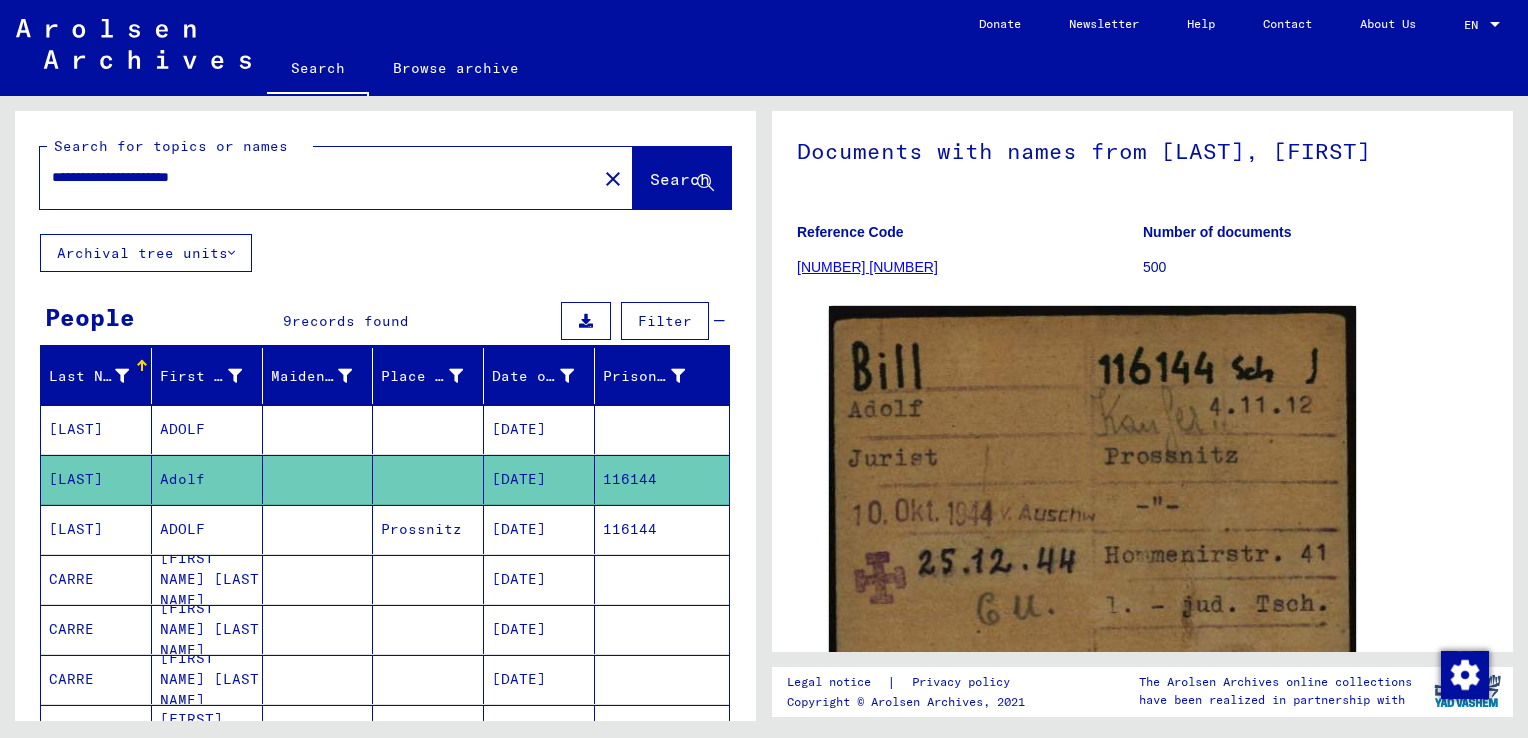 scroll, scrollTop: 0, scrollLeft: 0, axis: both 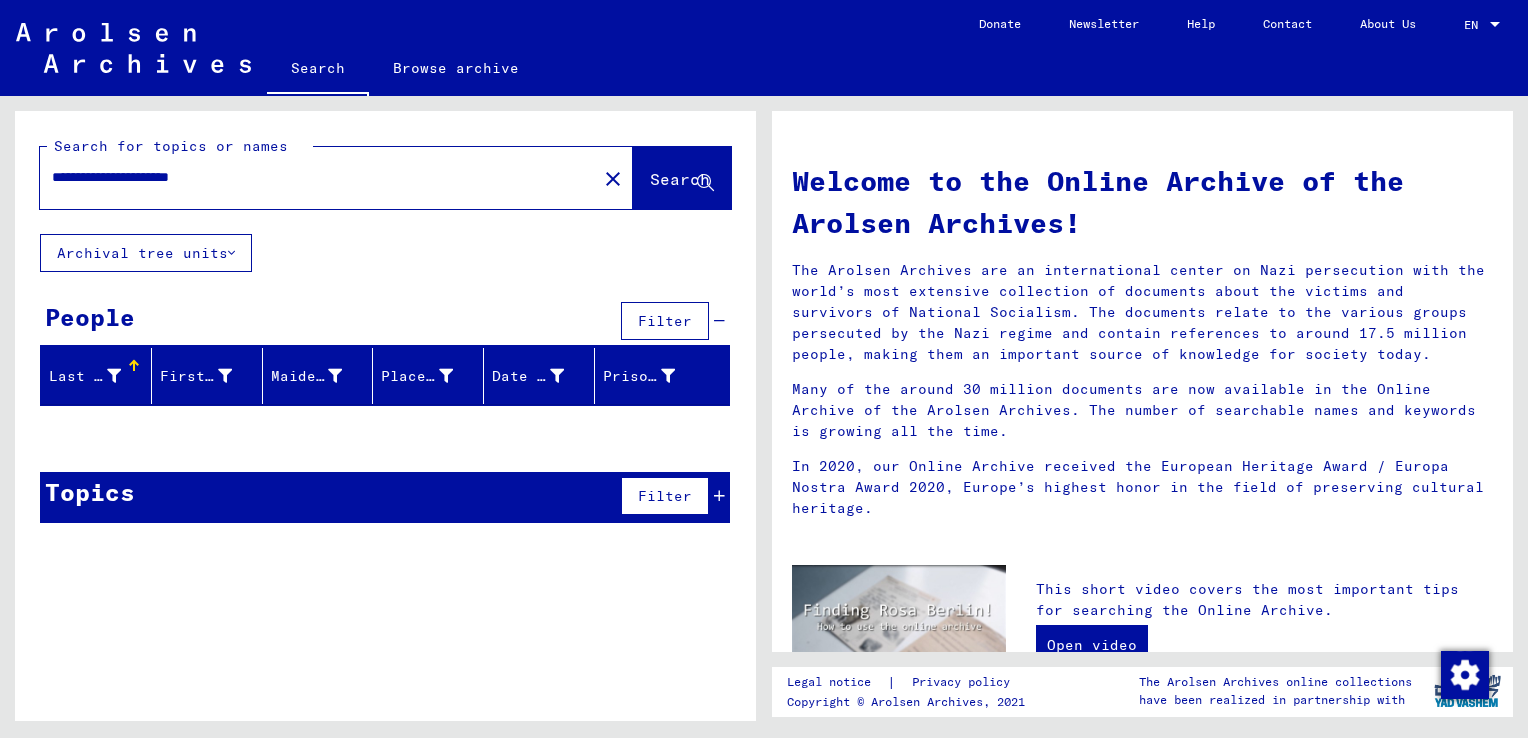 click on "**********" at bounding box center [312, 177] 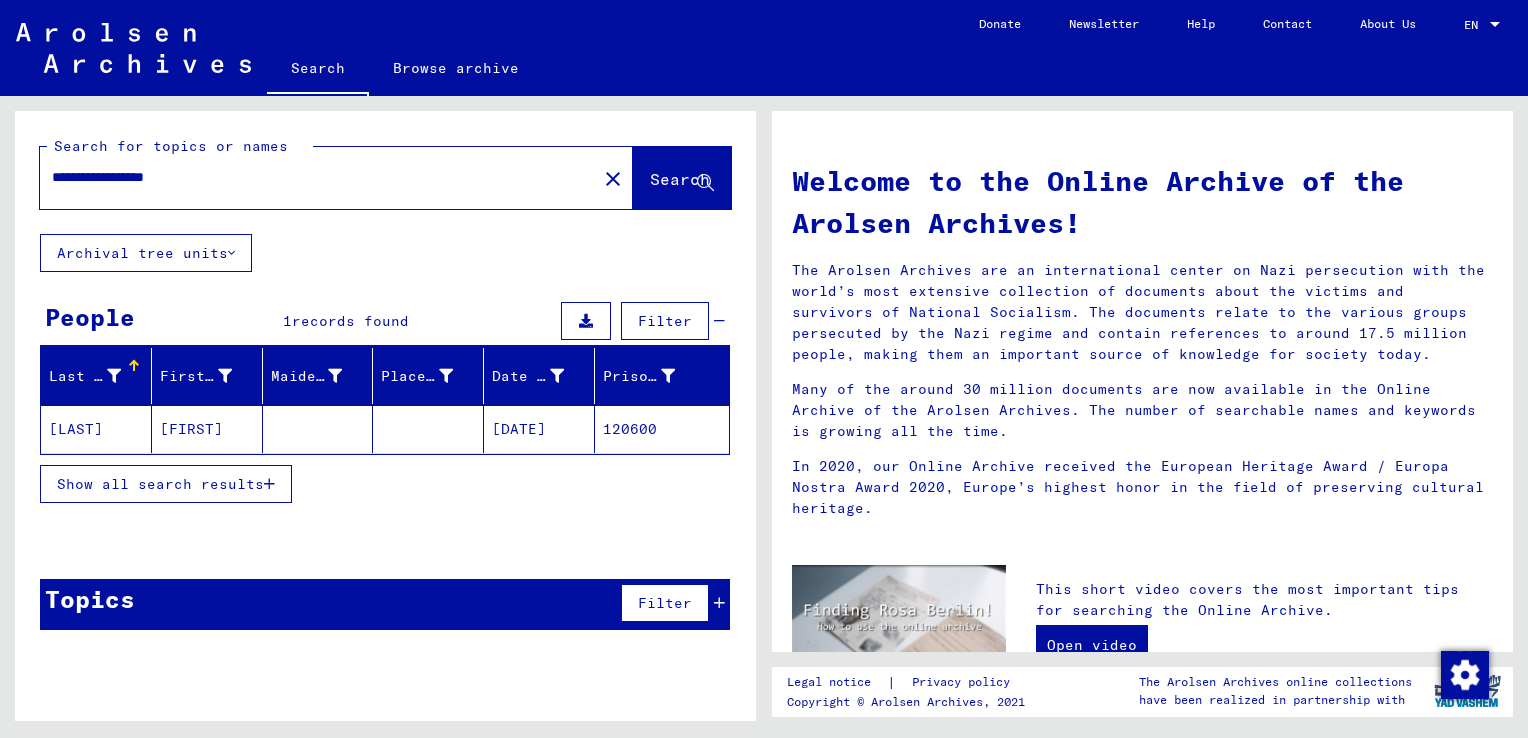 click on "[FIRST]" 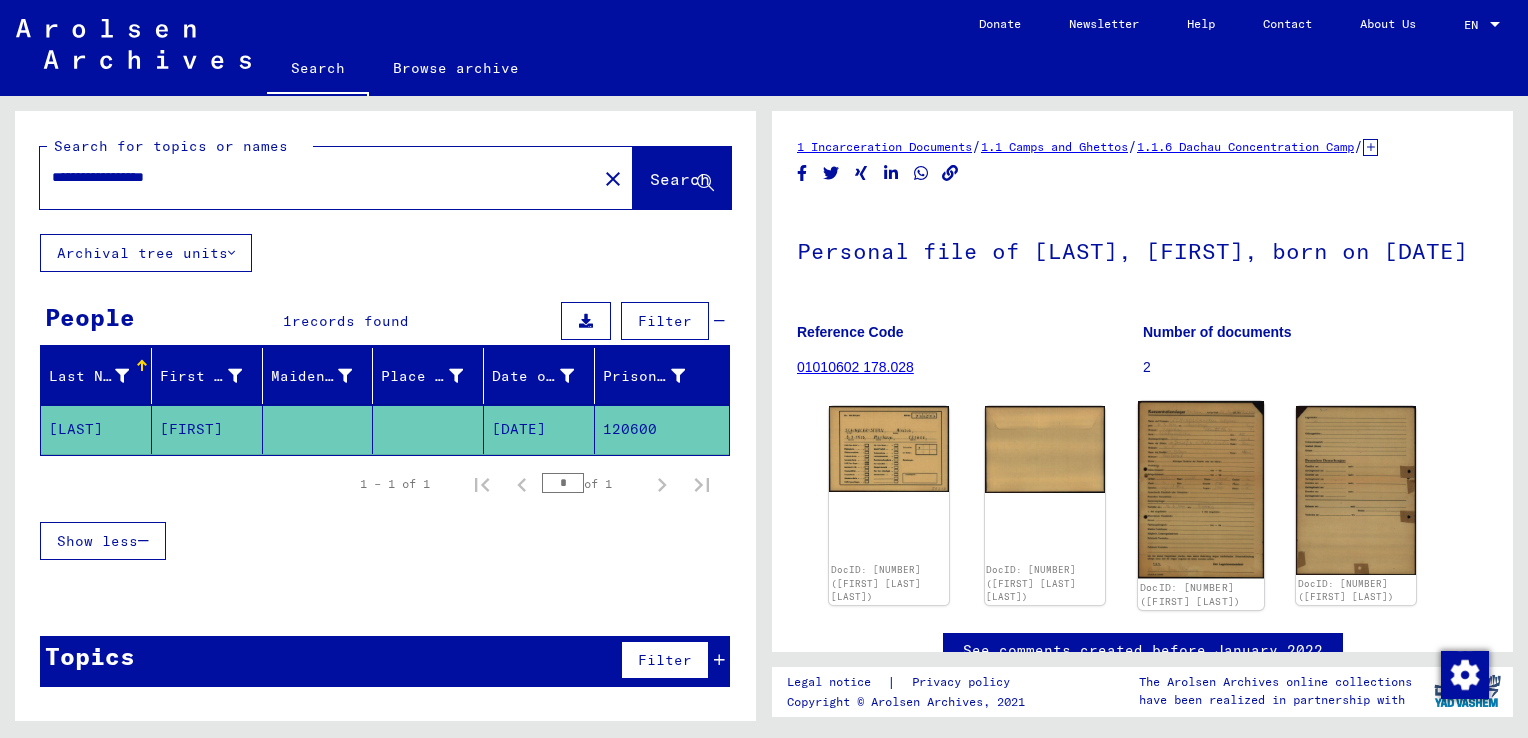 click 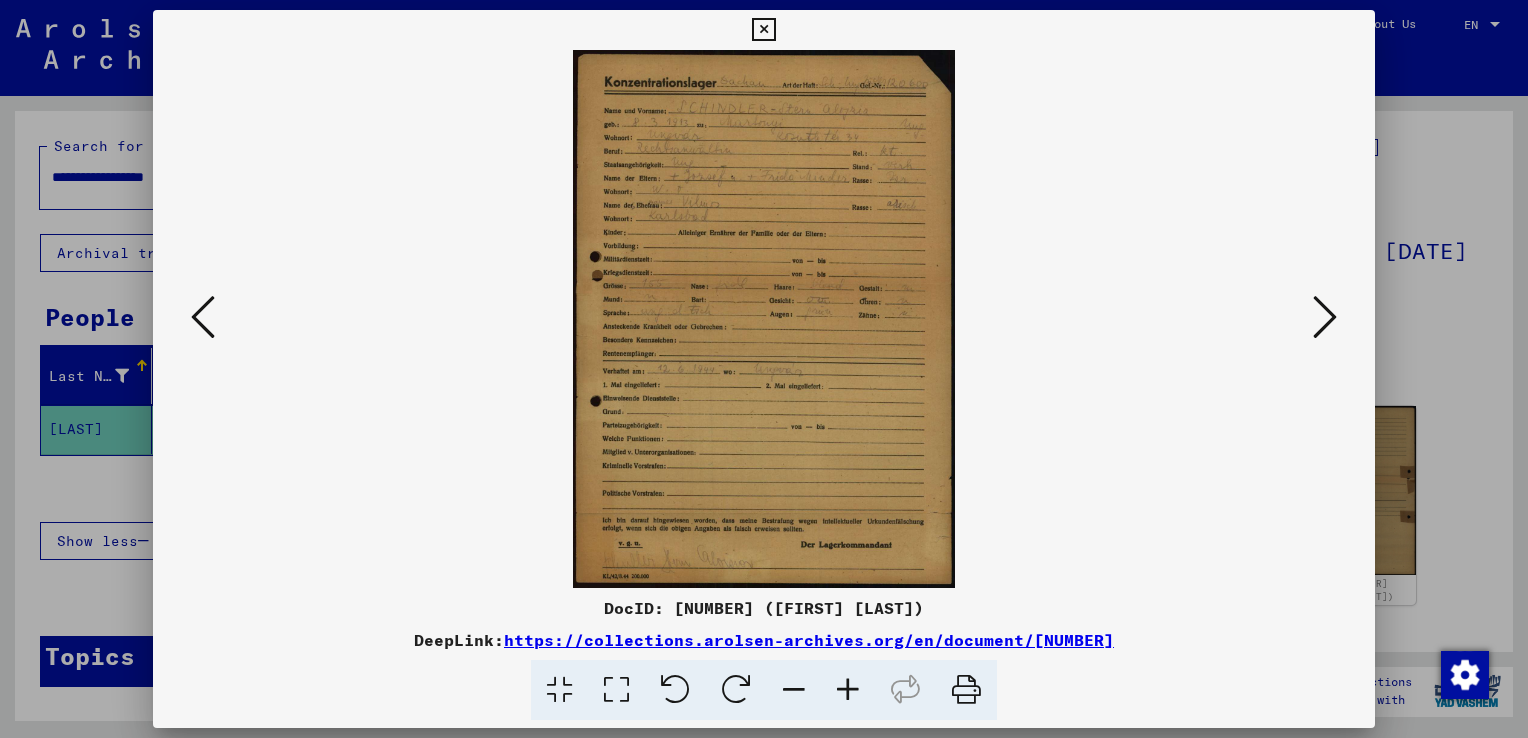 click at bounding box center [763, 30] 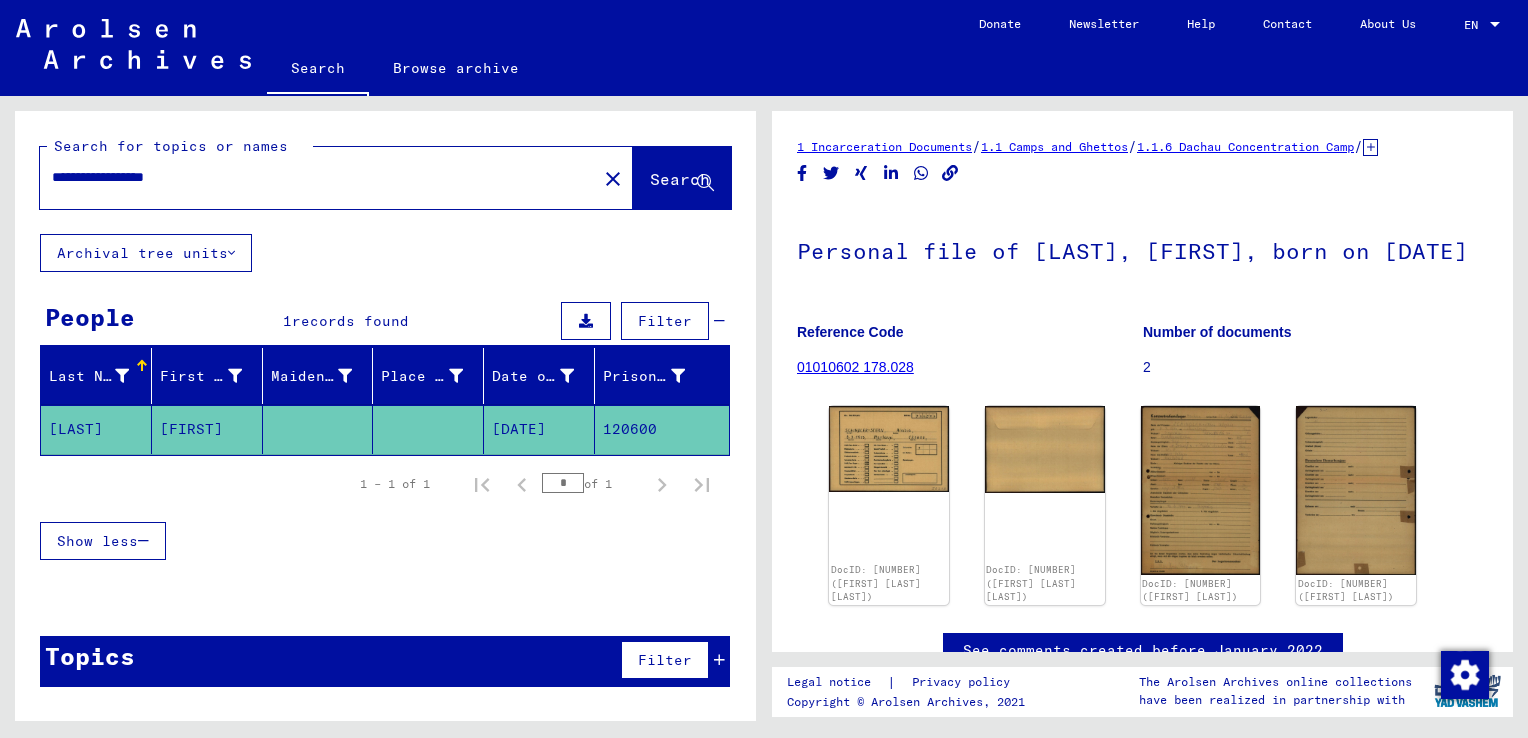 click on "**********" 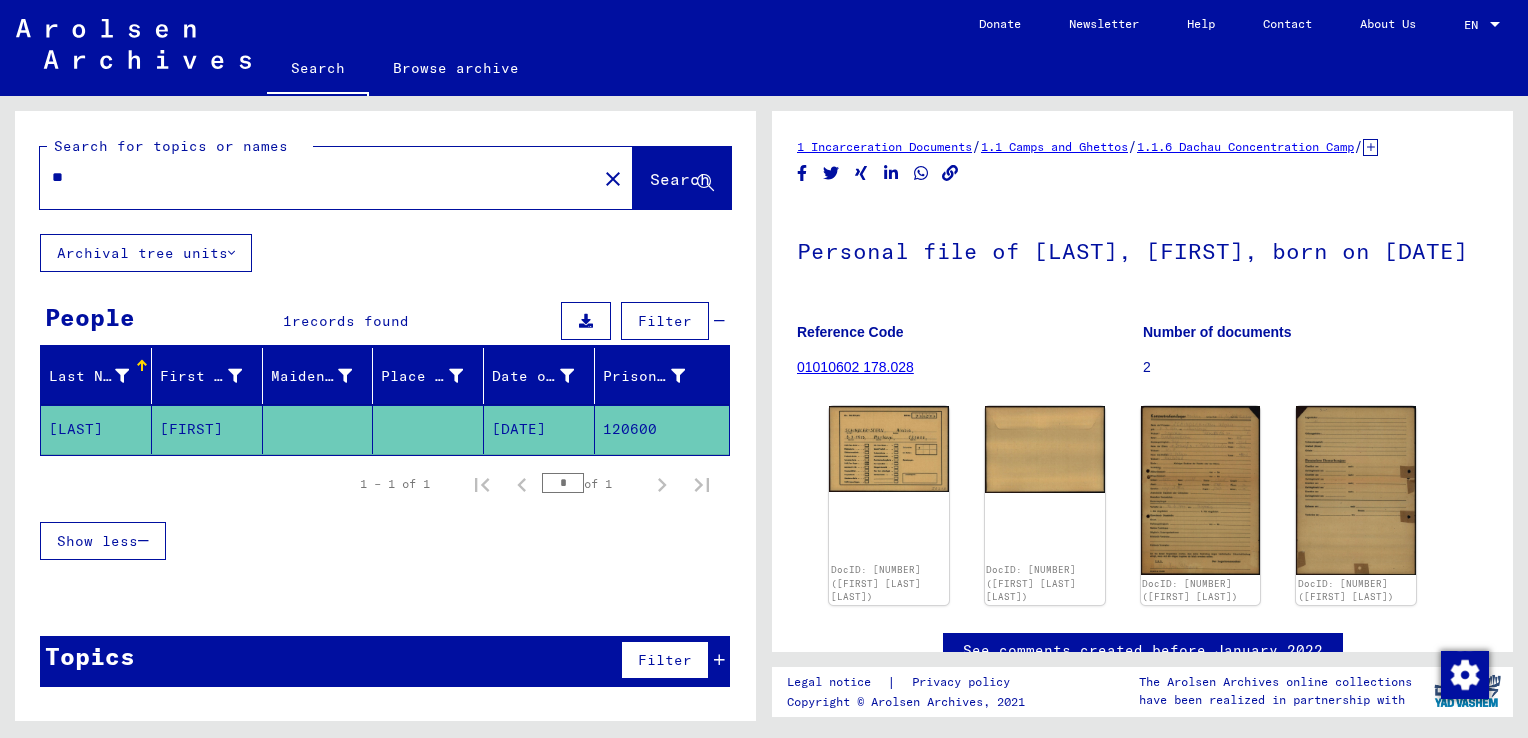 type on "*" 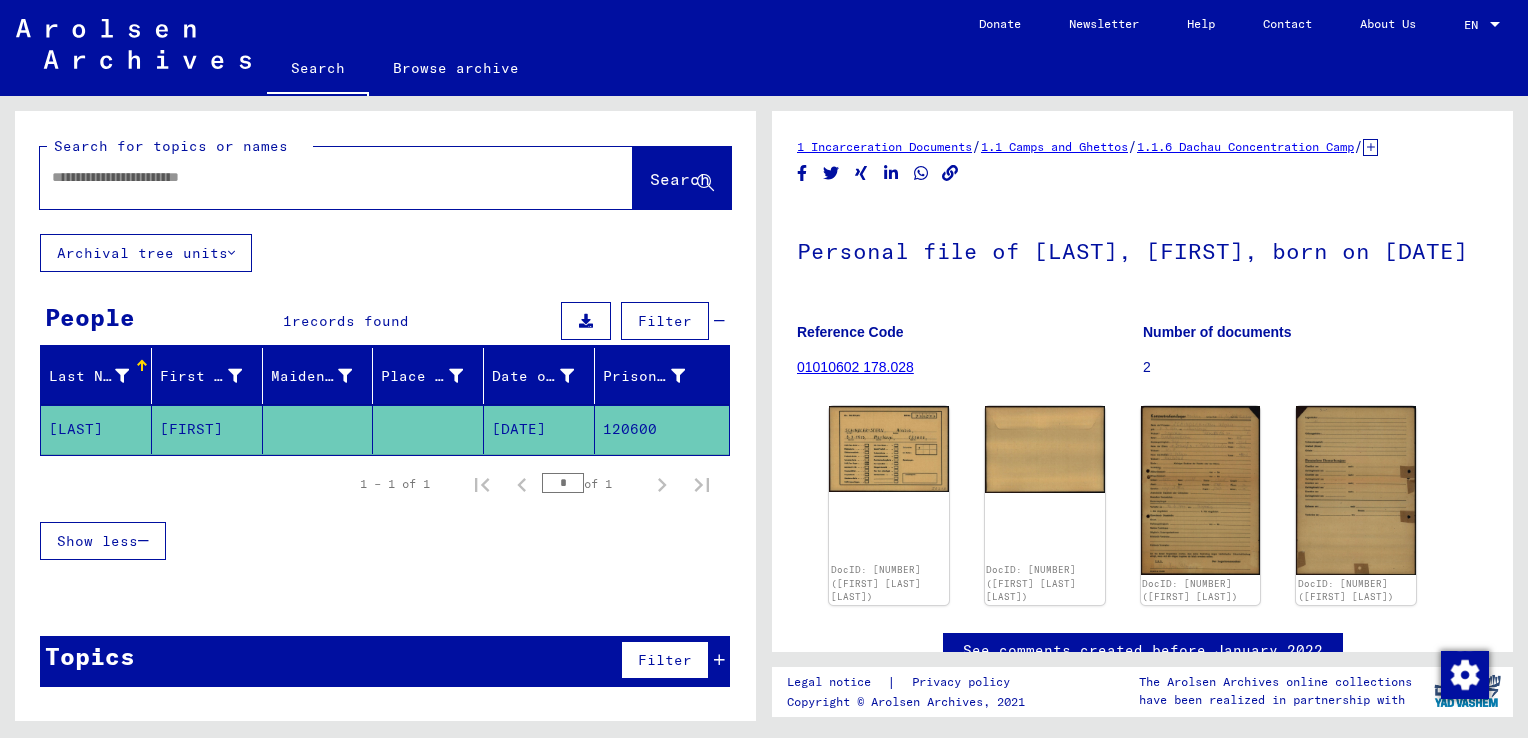 click at bounding box center (318, 177) 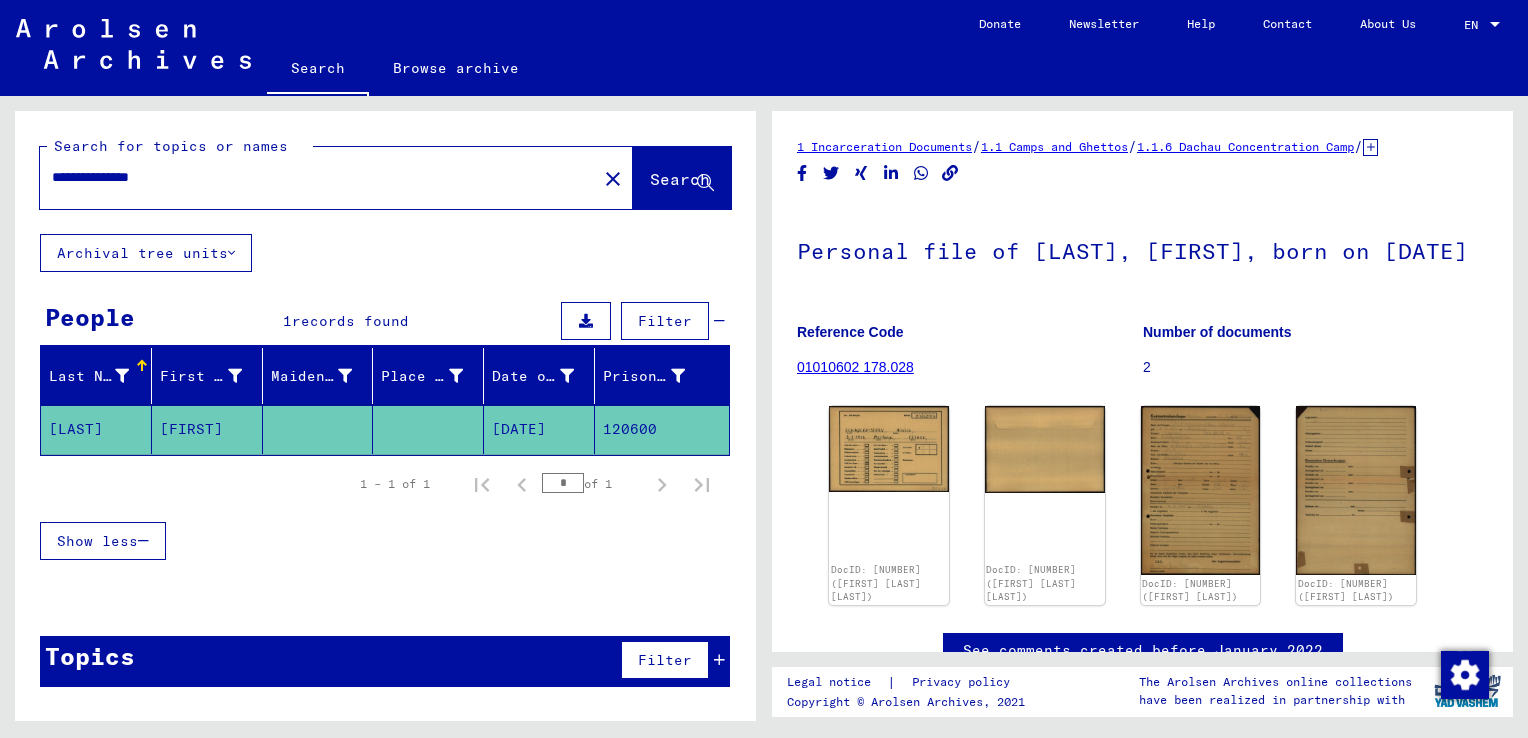 click on "Search" 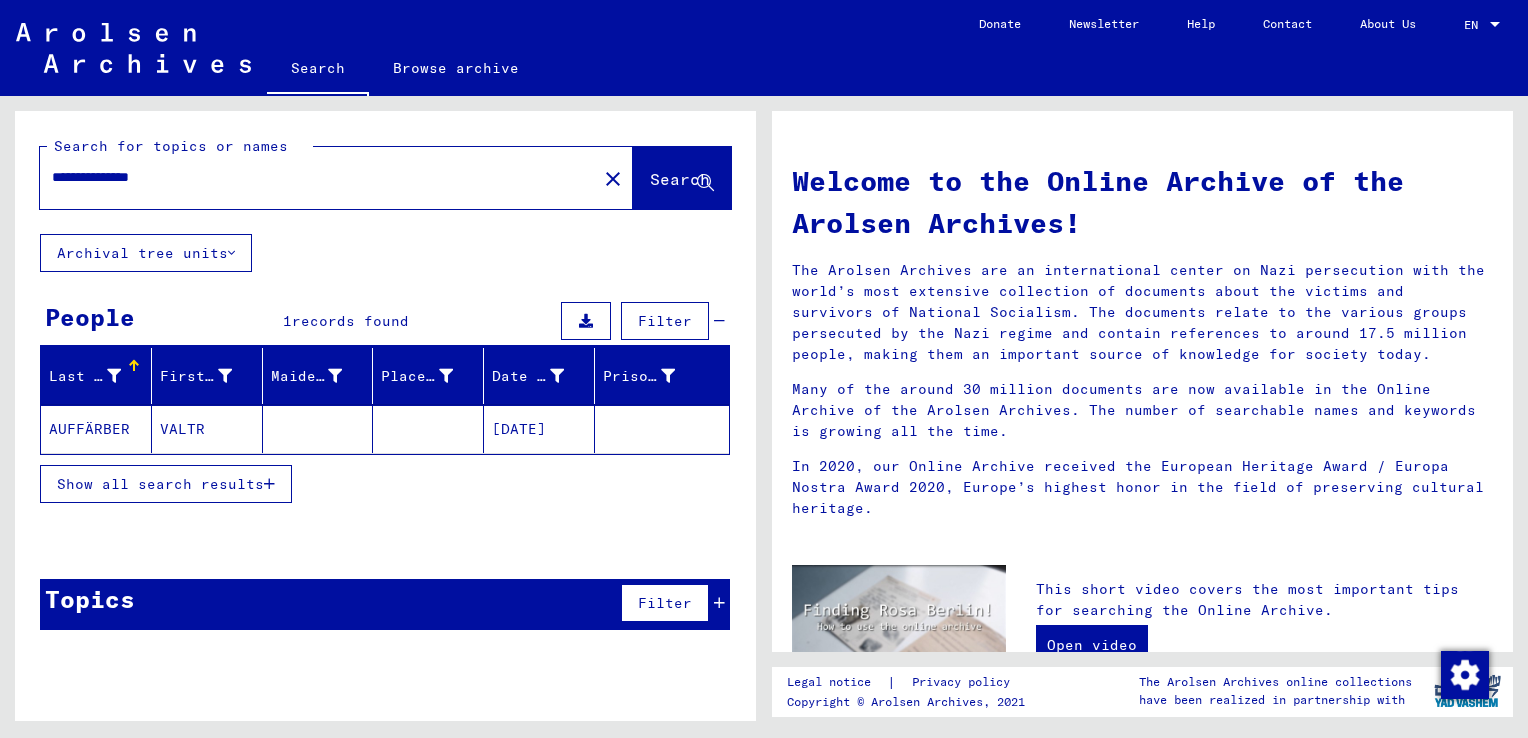 click on "VALTR" 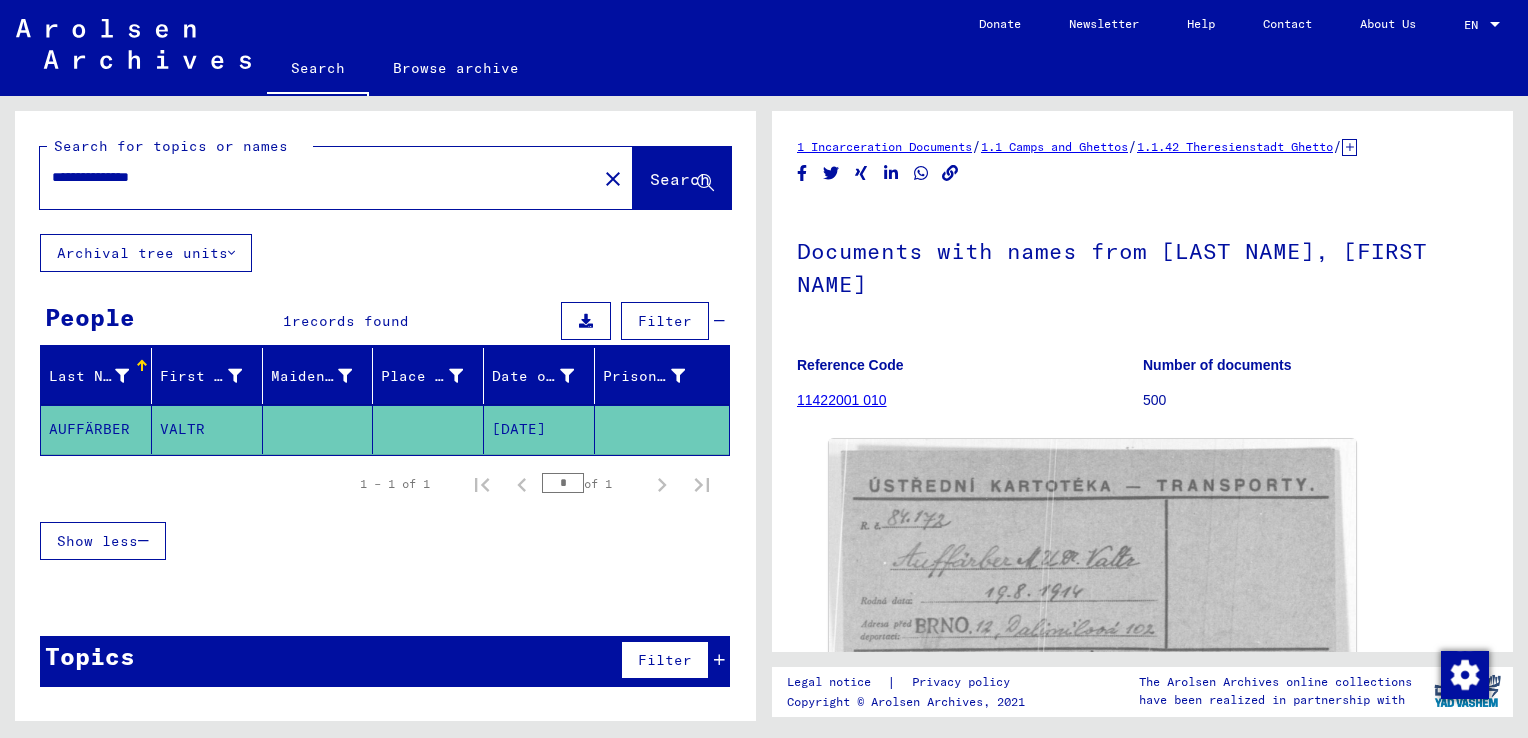 click on "**********" at bounding box center (318, 177) 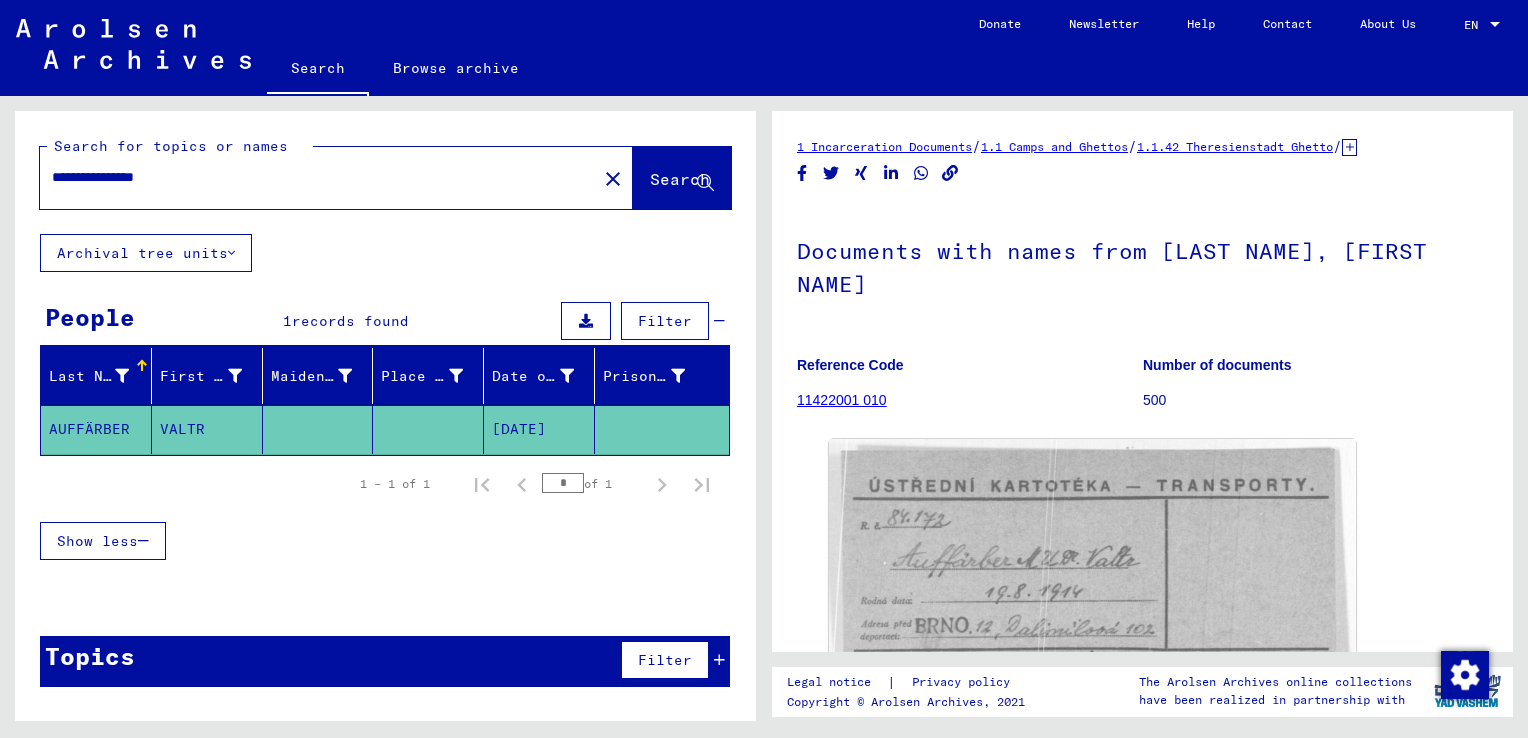 type on "**********" 